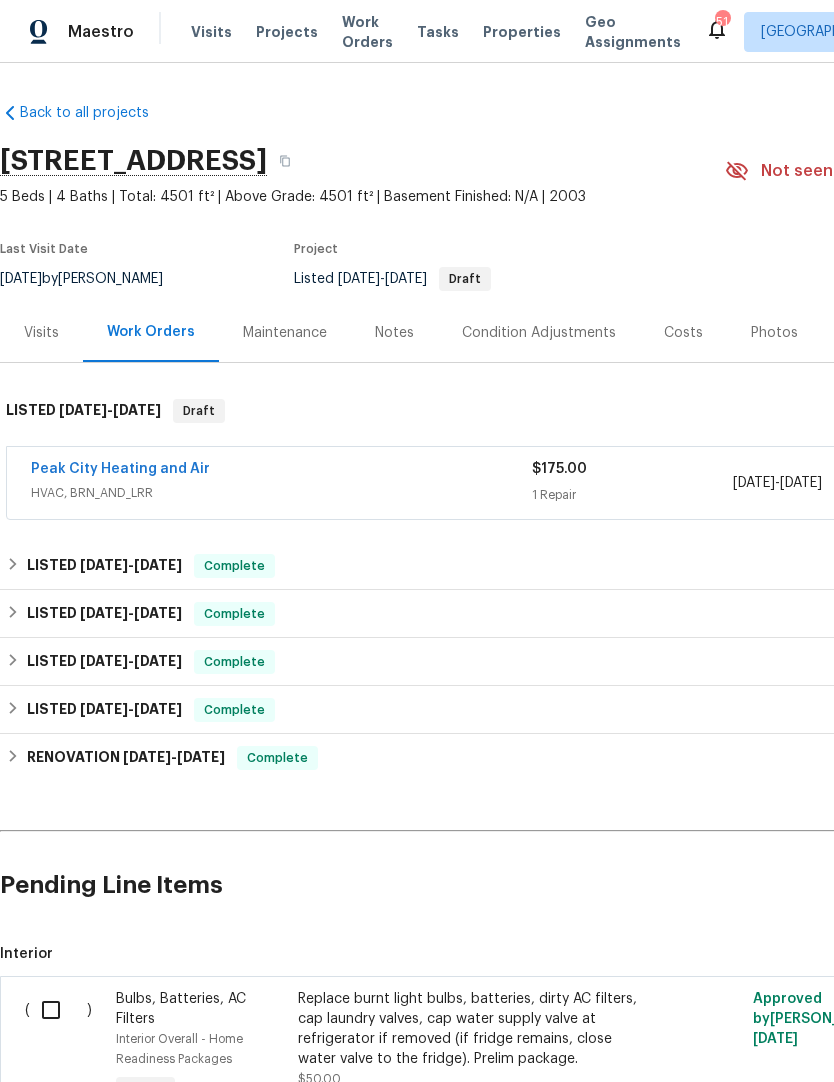 scroll, scrollTop: 5, scrollLeft: 0, axis: vertical 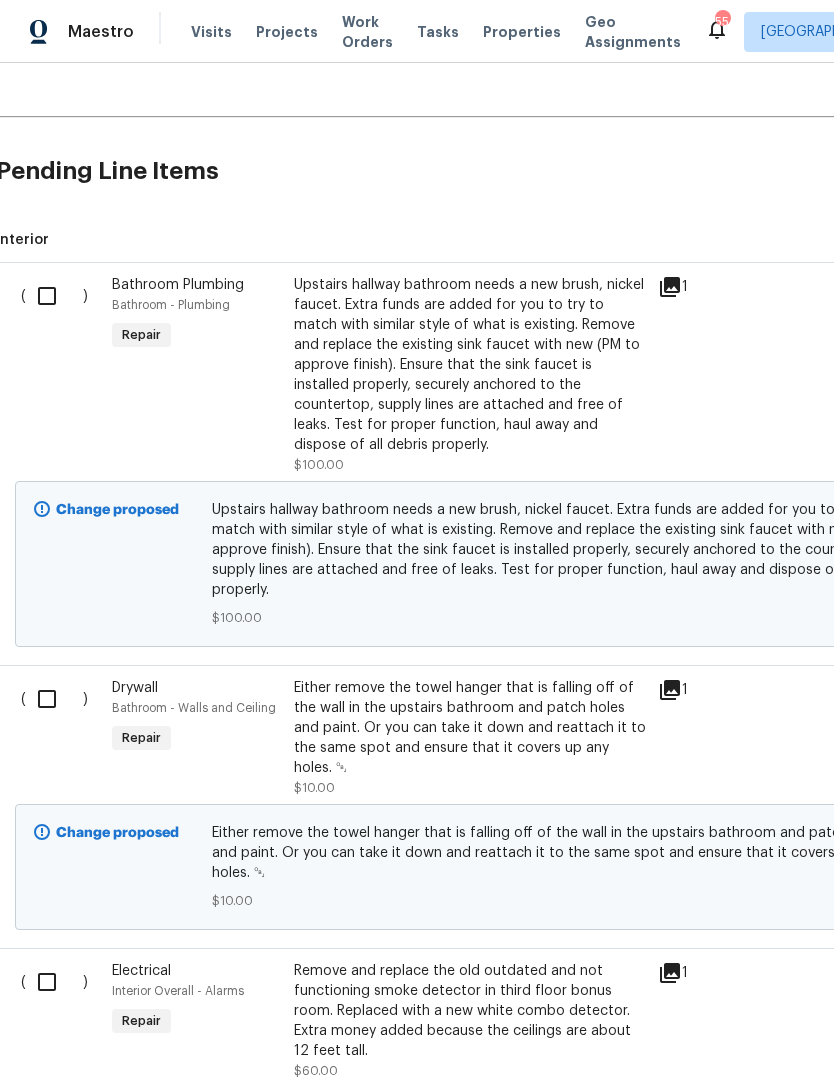 click at bounding box center [54, 296] 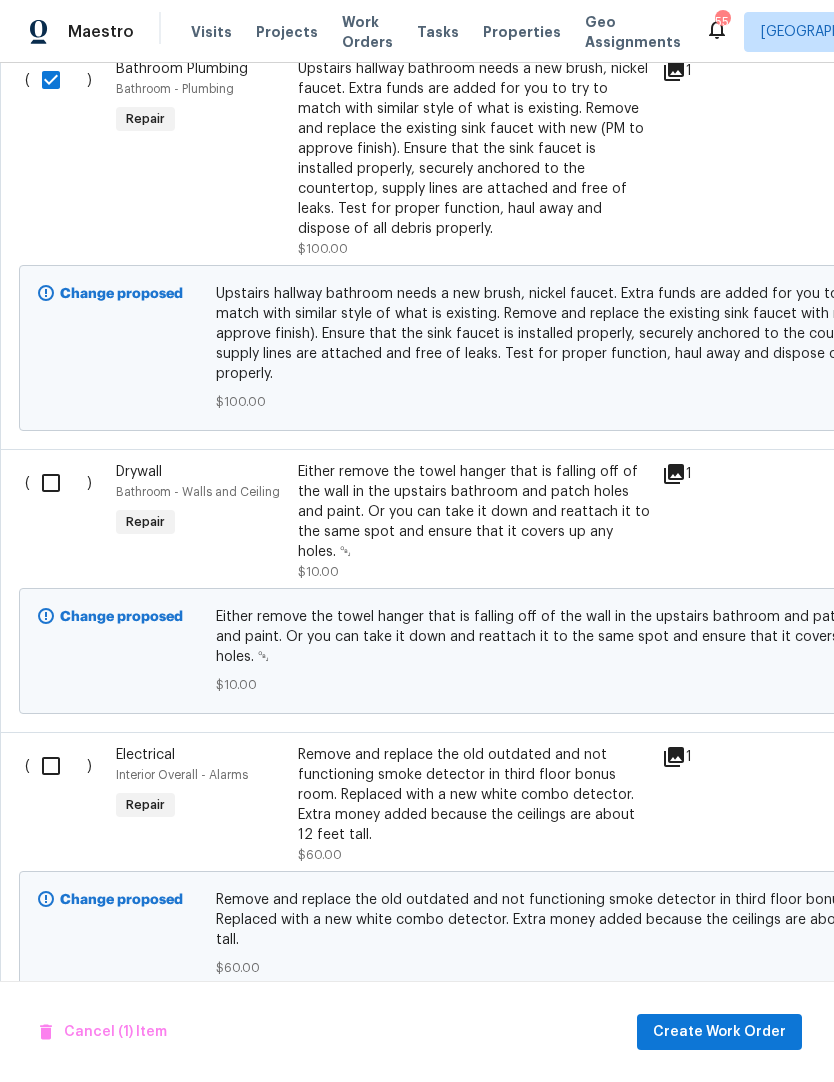scroll, scrollTop: 934, scrollLeft: 2, axis: both 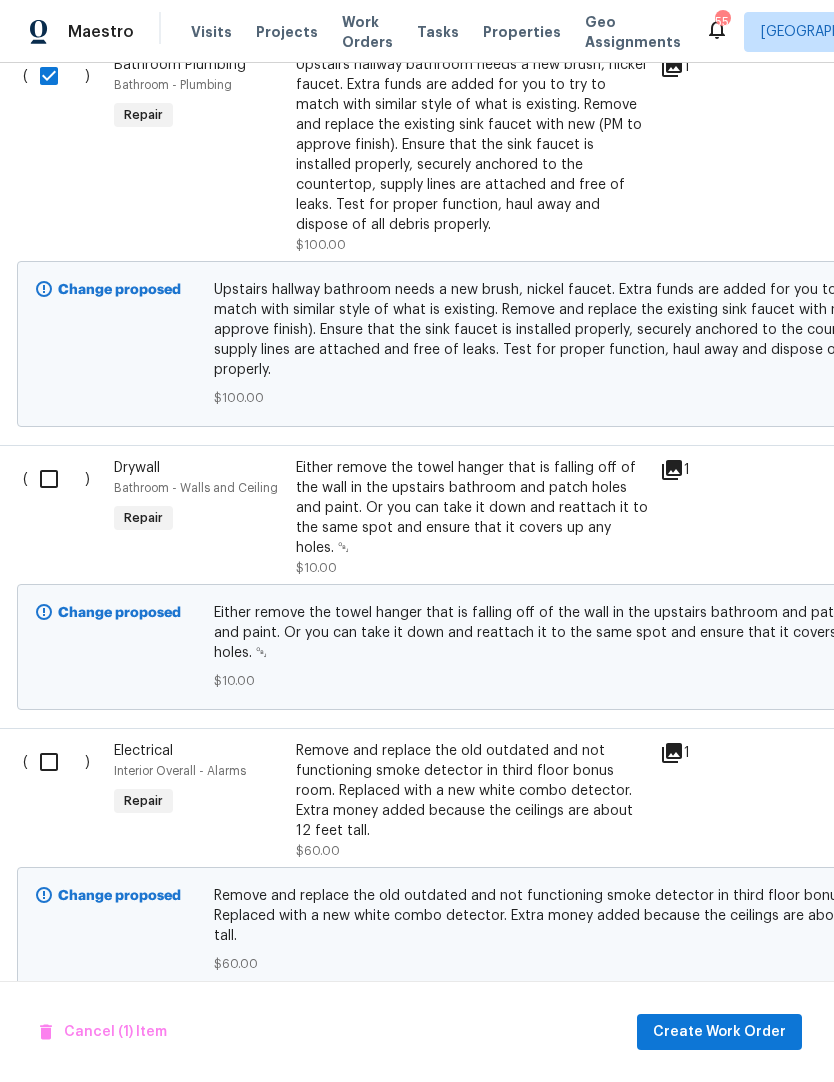 click at bounding box center [56, 479] 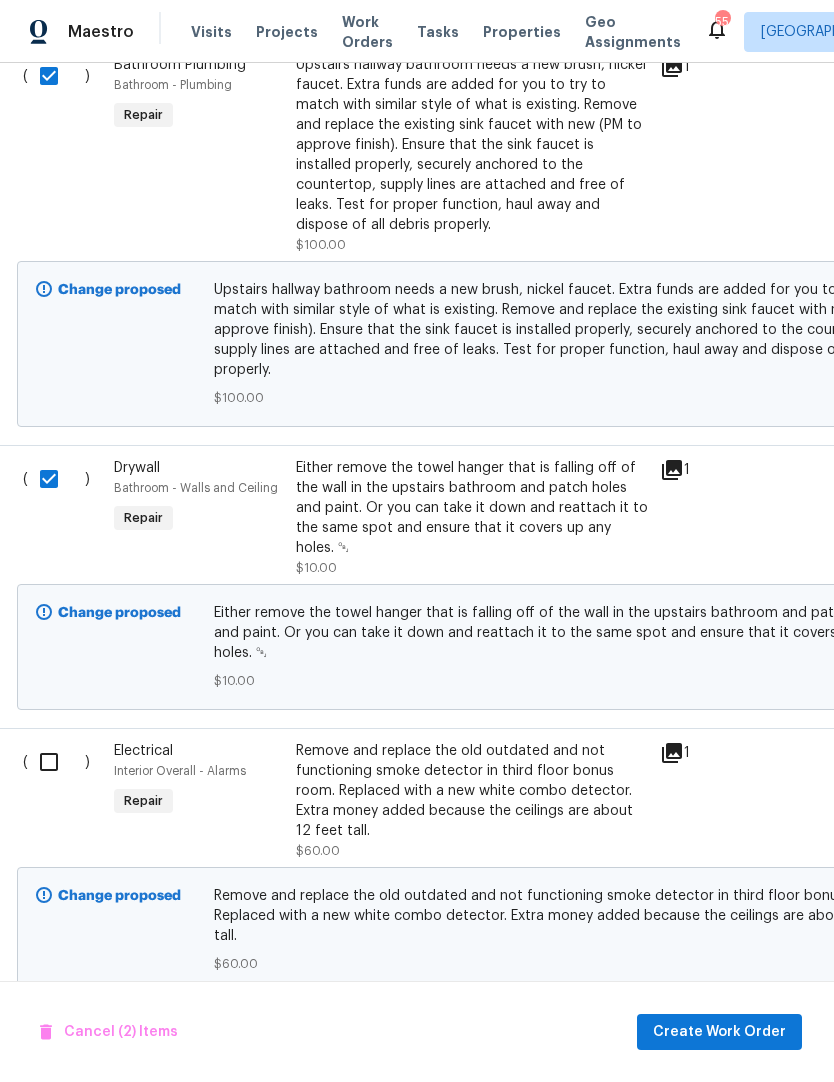 click at bounding box center [56, 762] 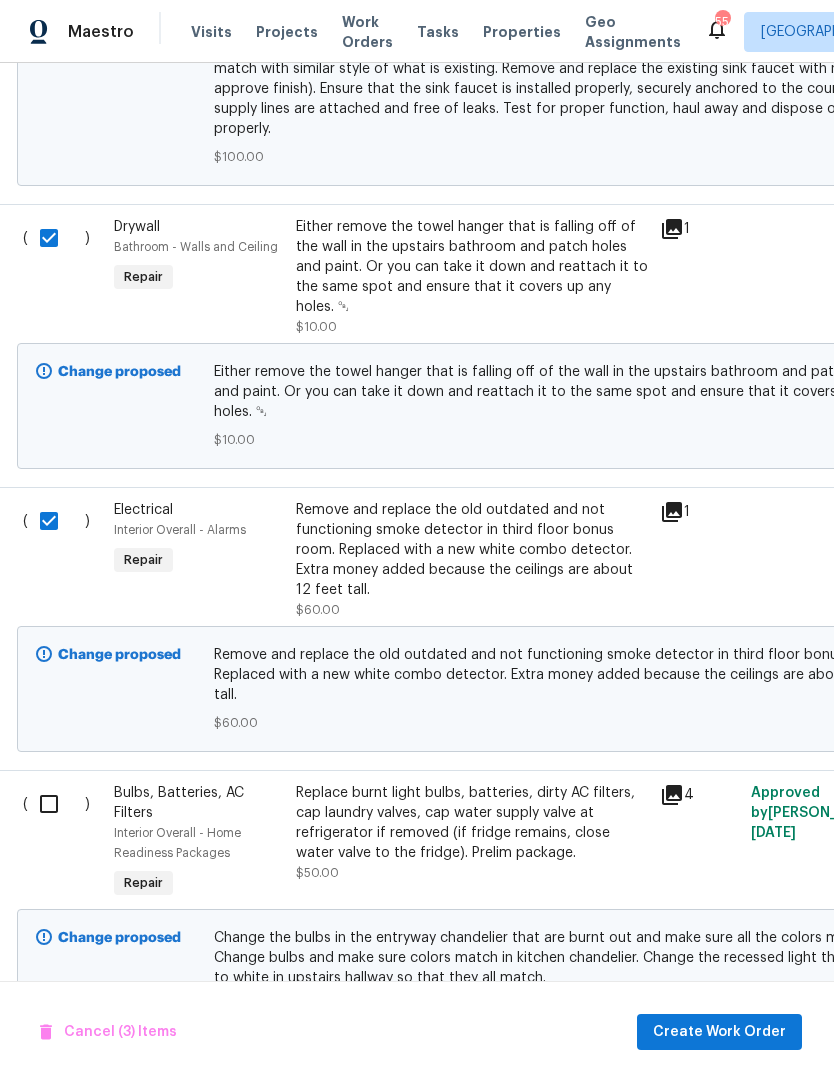scroll, scrollTop: 1174, scrollLeft: 2, axis: both 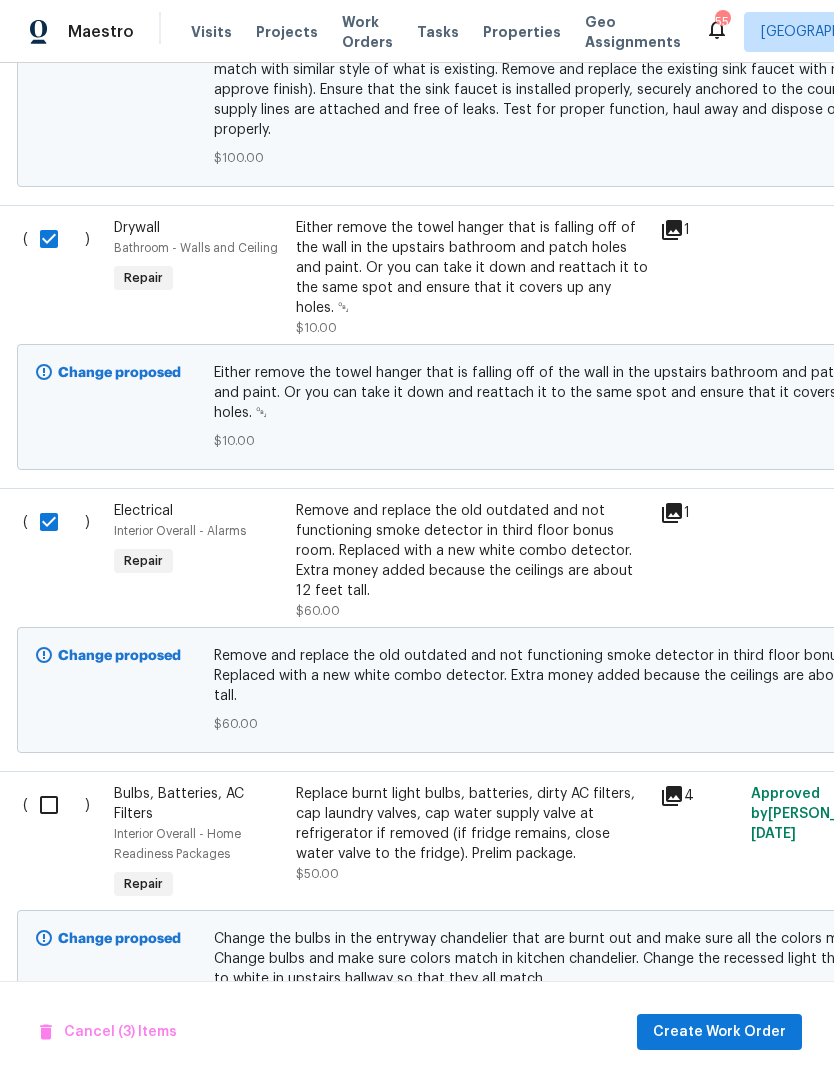 click at bounding box center [56, 805] 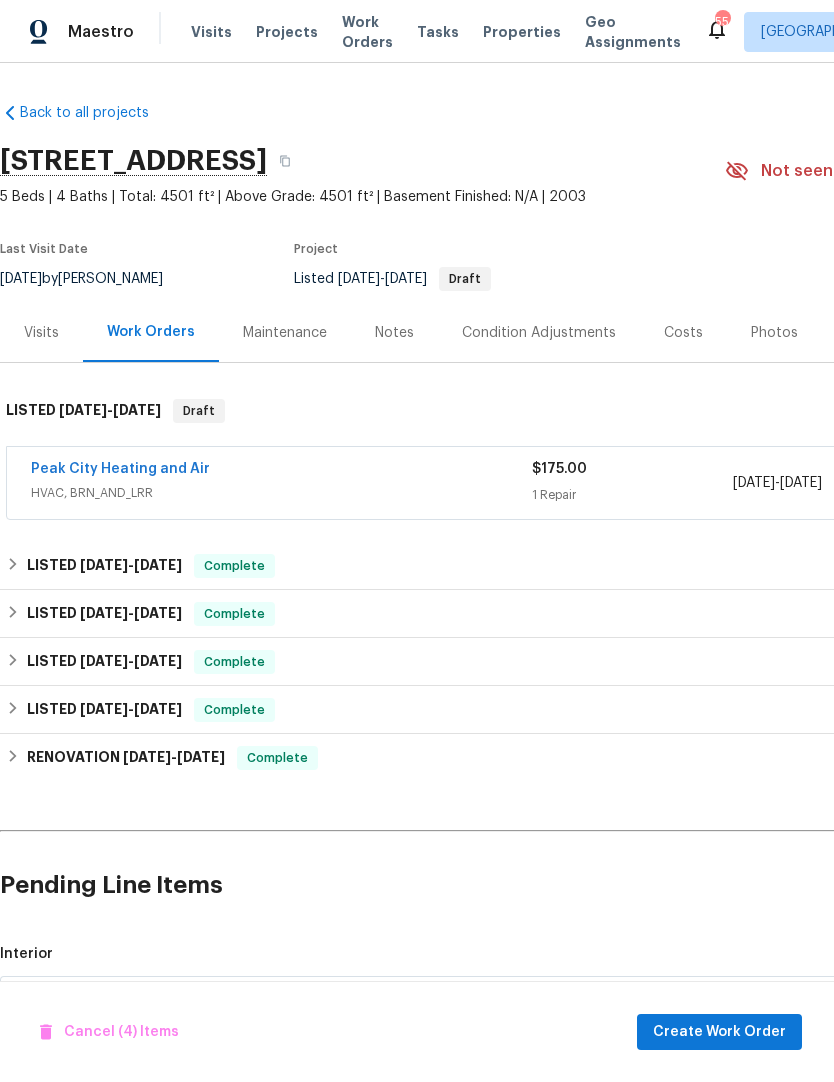 scroll, scrollTop: 0, scrollLeft: 0, axis: both 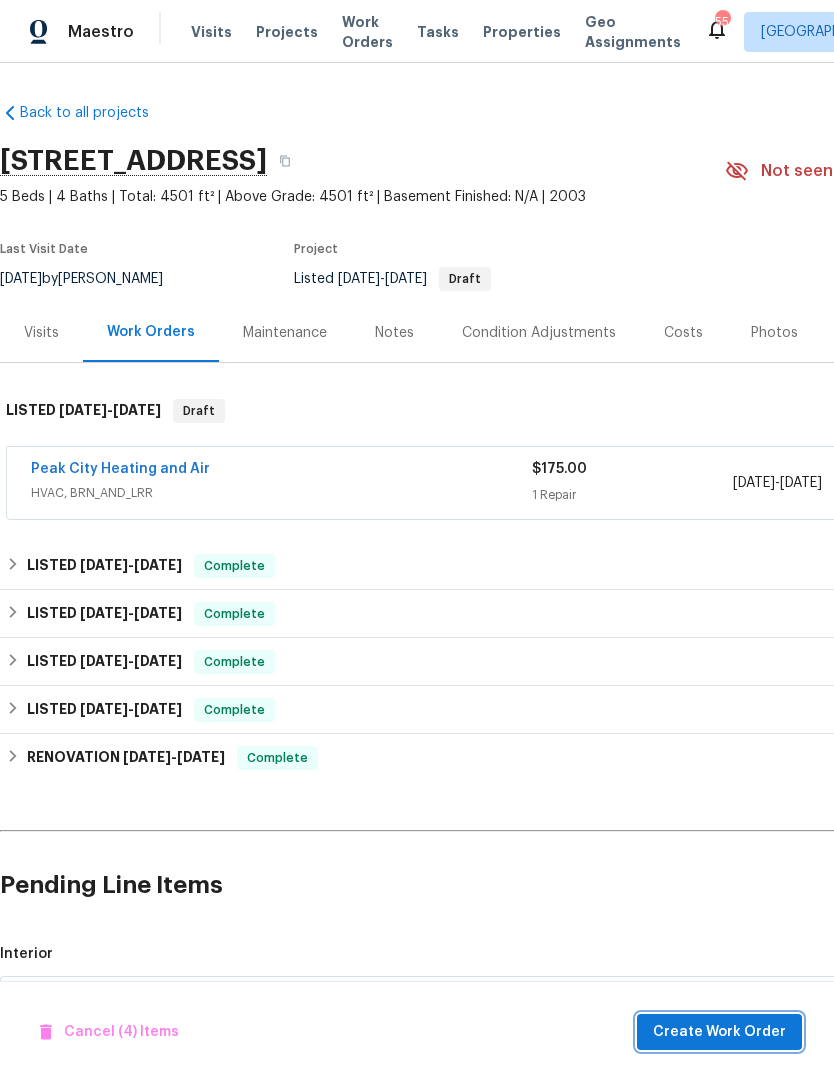 click on "Create Work Order" at bounding box center [719, 1032] 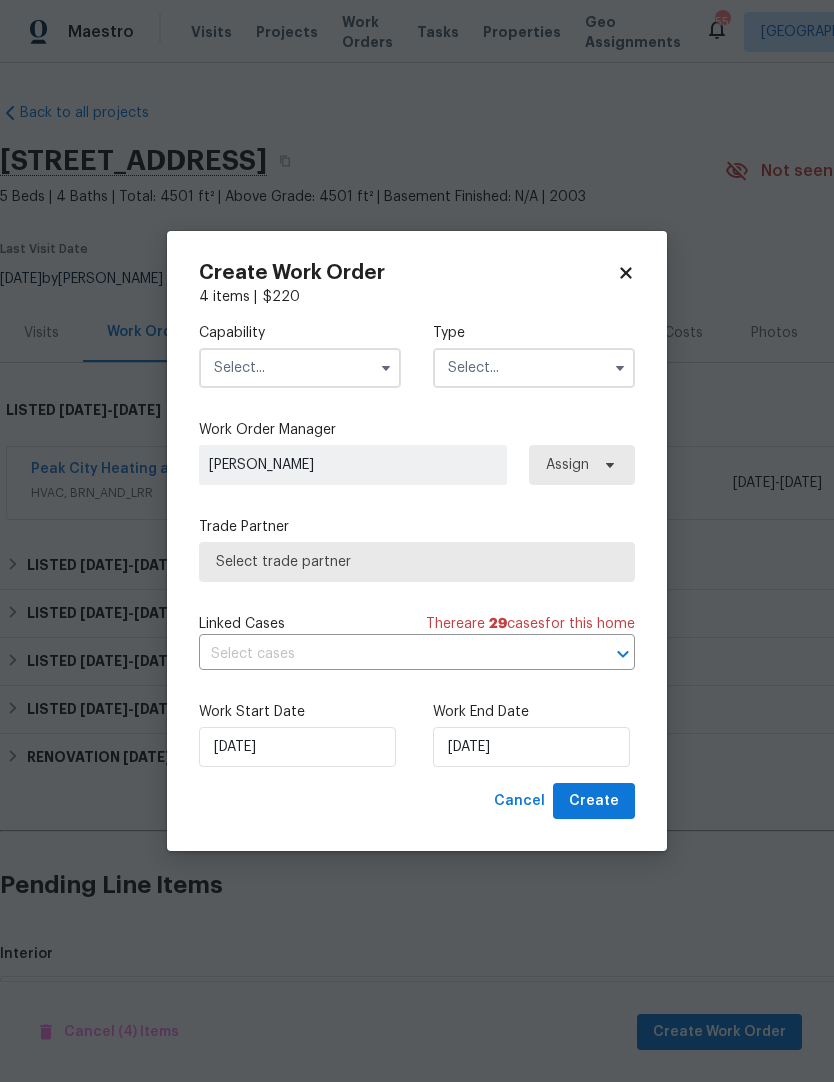 click at bounding box center [300, 368] 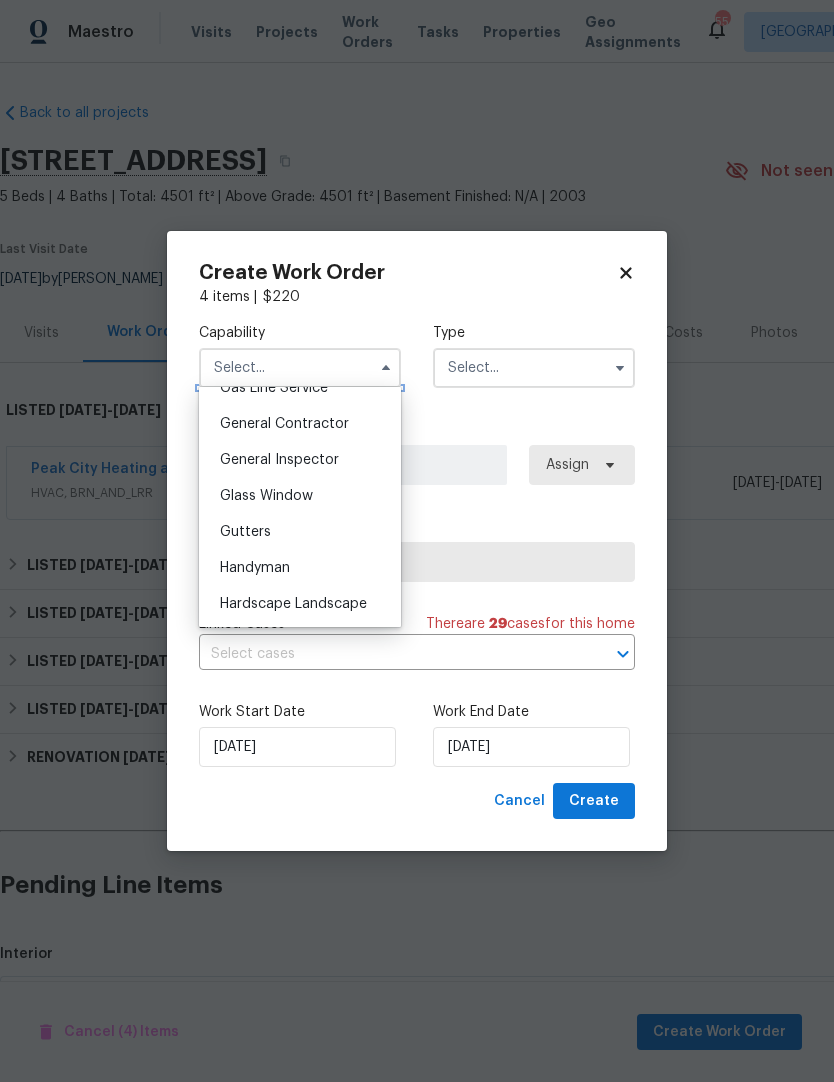 scroll, scrollTop: 927, scrollLeft: 0, axis: vertical 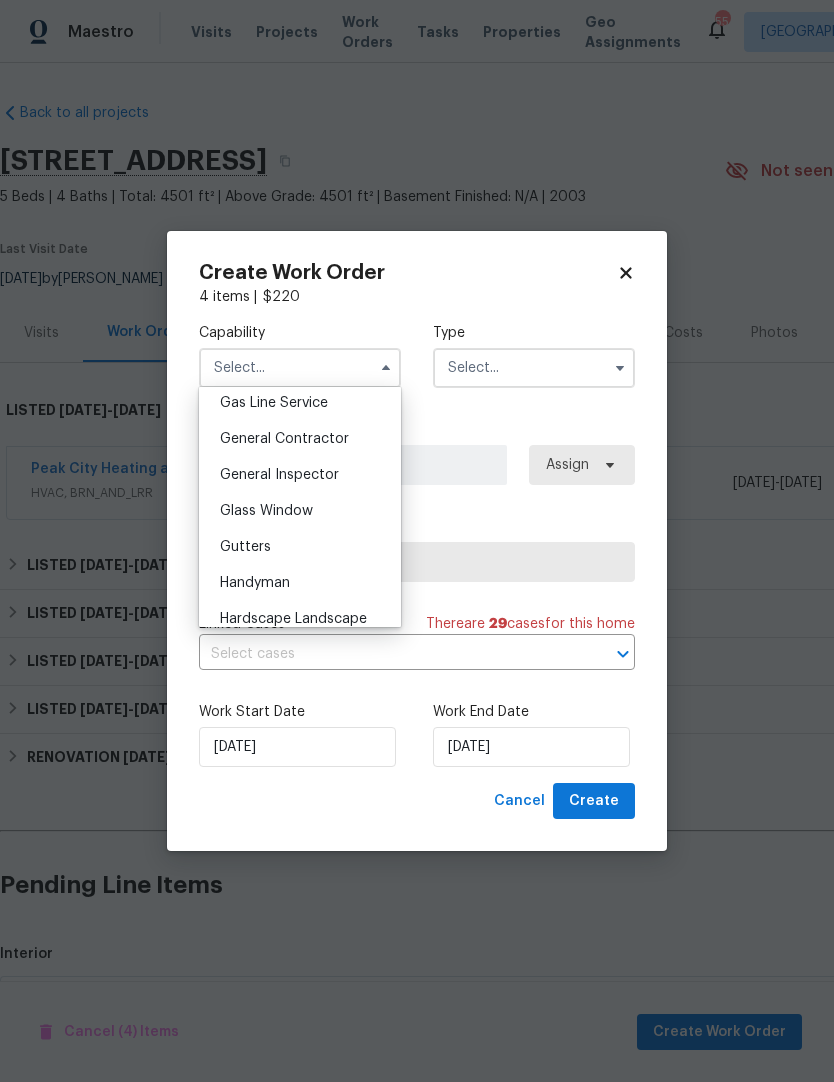 click on "General Contractor" at bounding box center (284, 439) 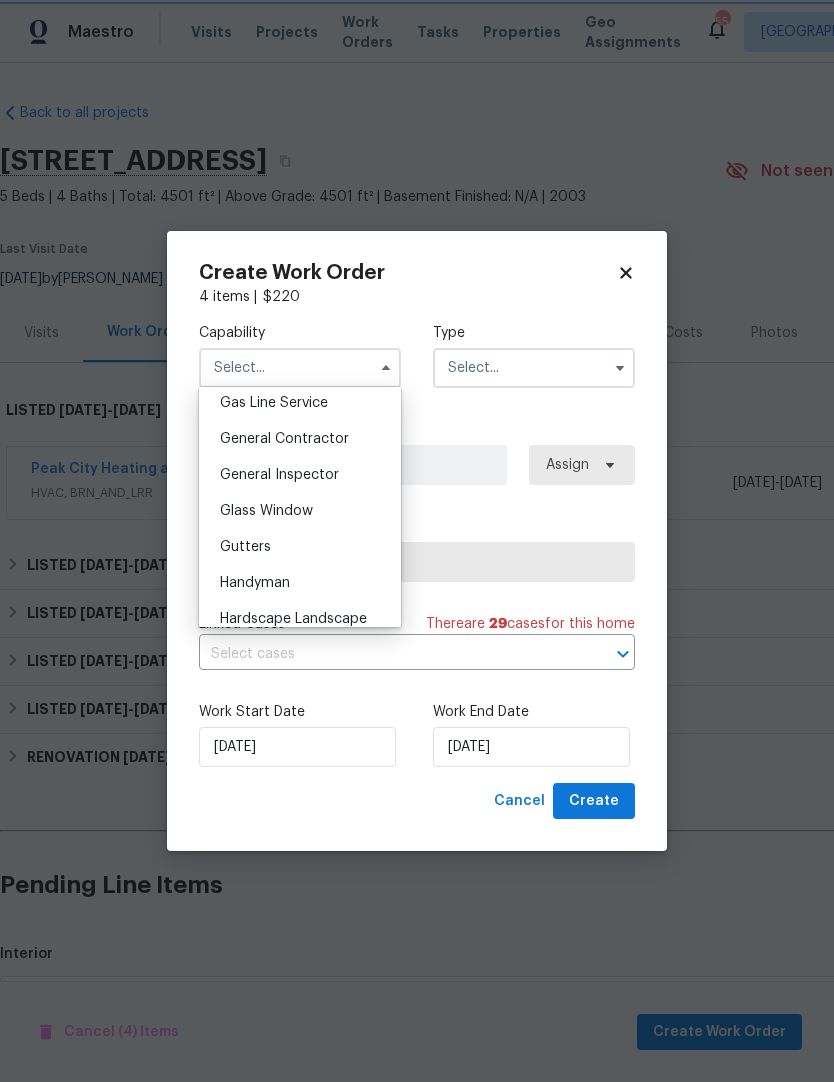 type on "General Contractor" 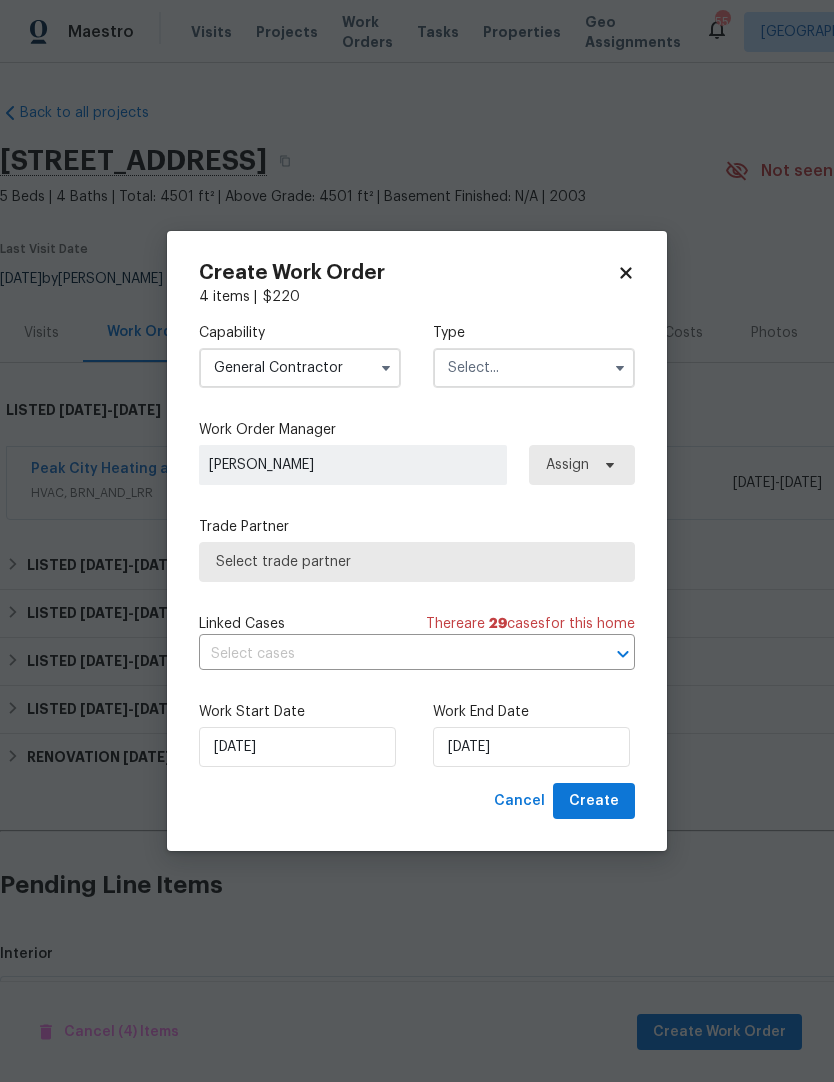 click at bounding box center (534, 368) 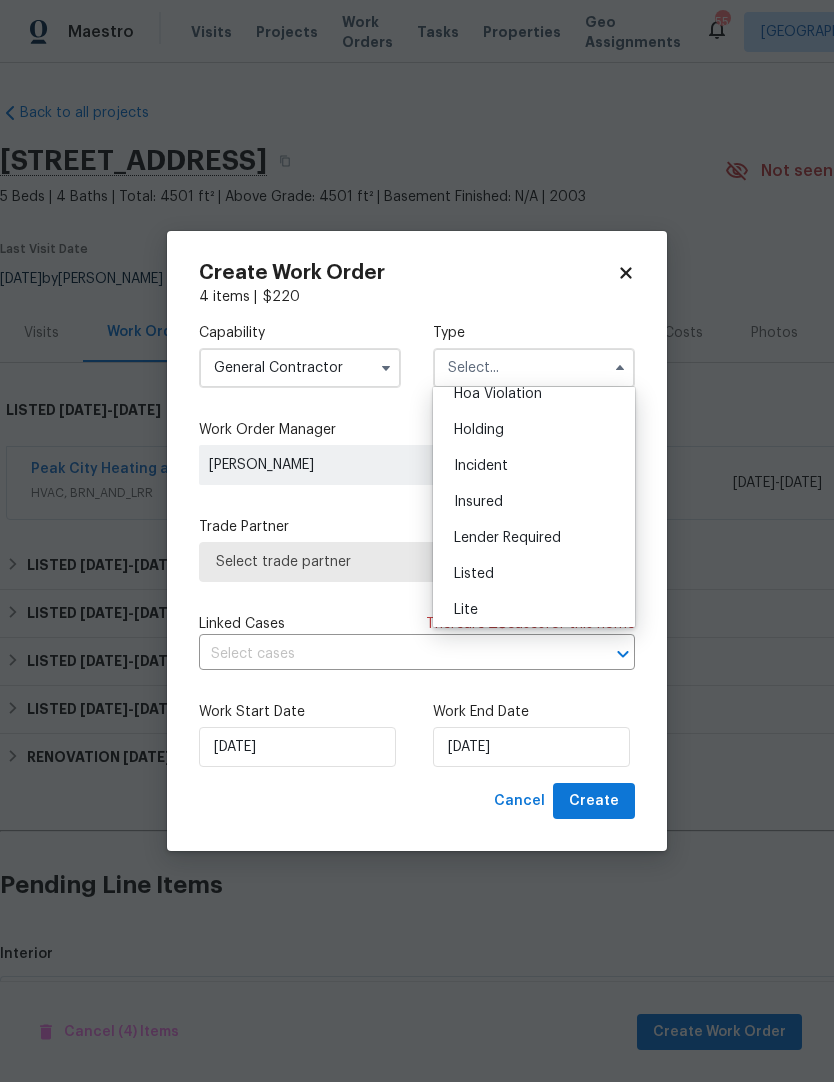 scroll, scrollTop: 57, scrollLeft: 0, axis: vertical 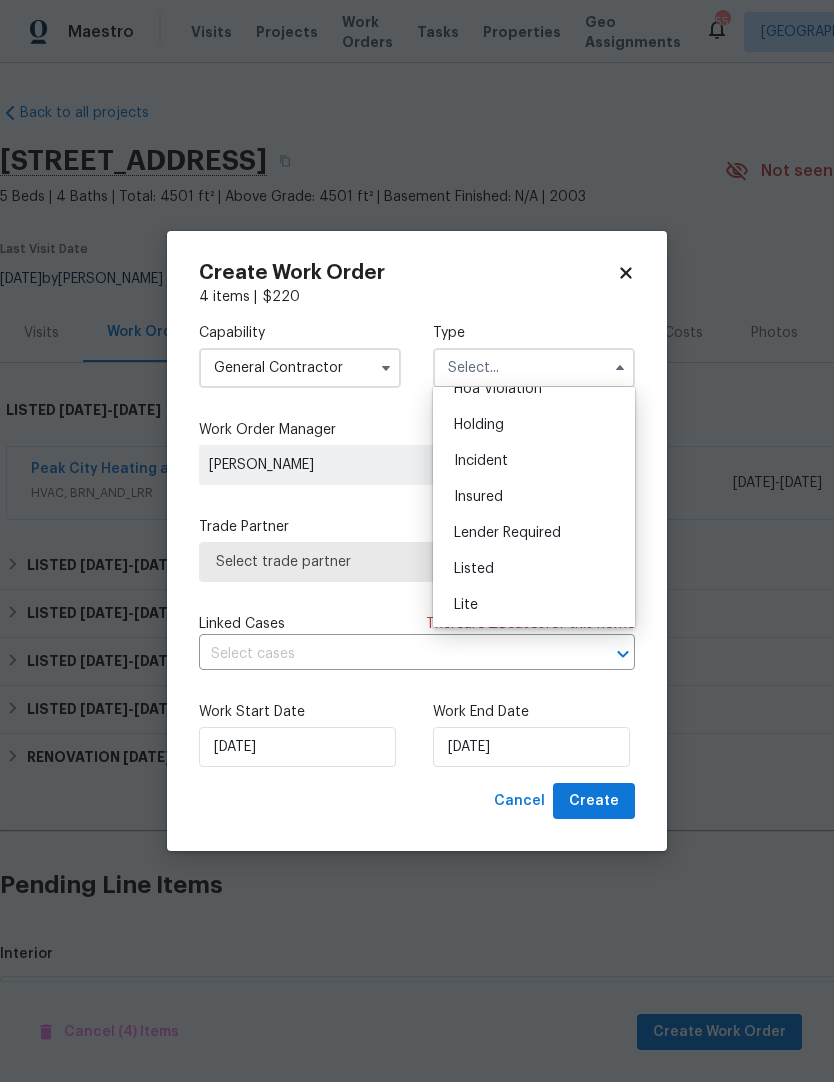 click on "Listed" at bounding box center [534, 569] 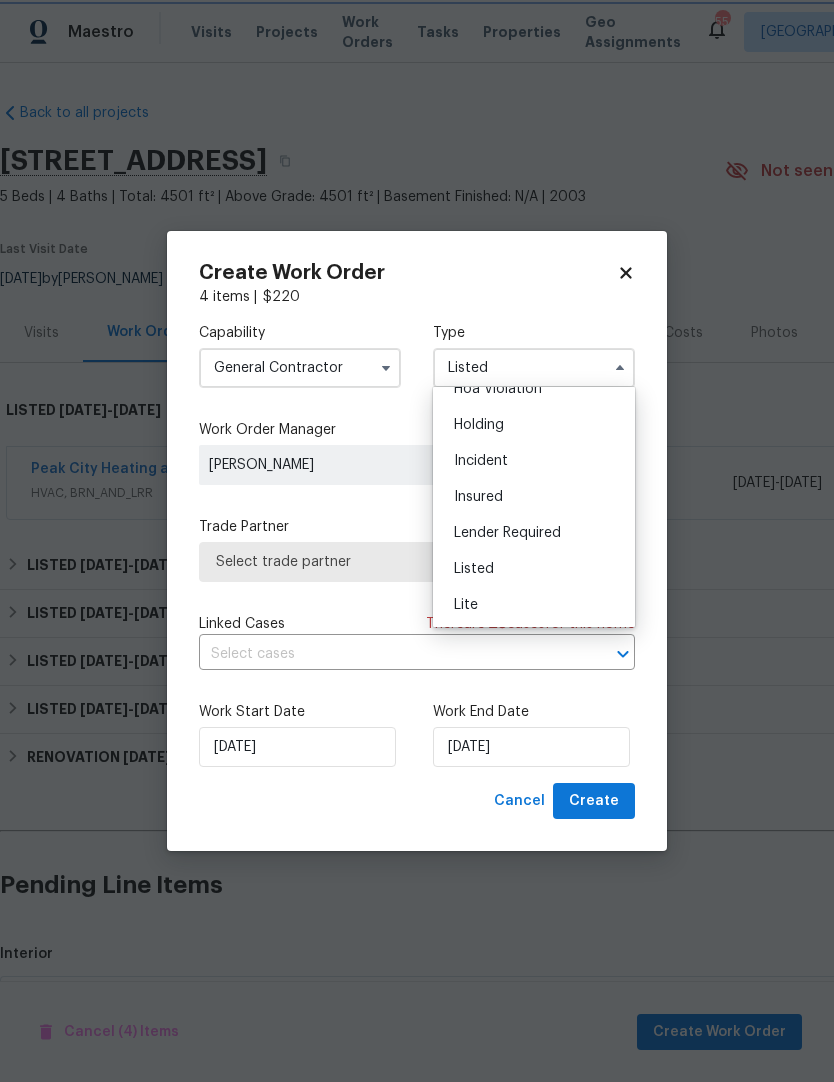 scroll, scrollTop: 0, scrollLeft: 0, axis: both 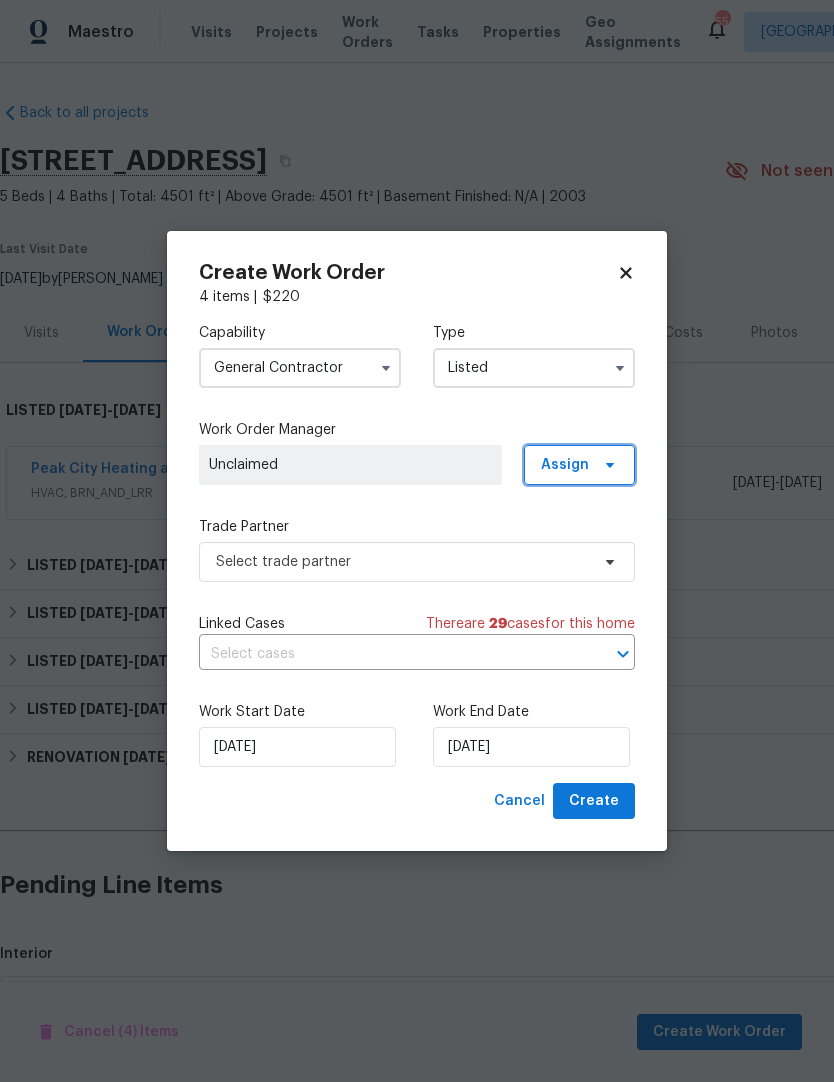 click on "Assign" at bounding box center [579, 465] 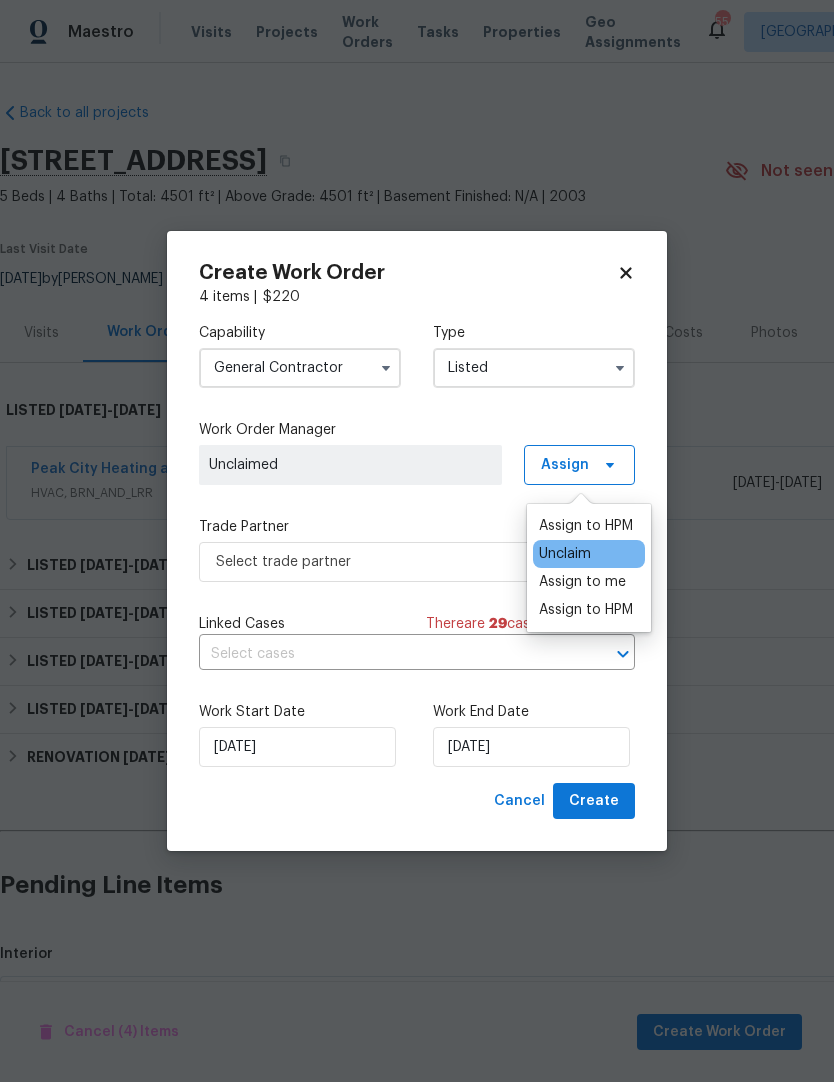 click on "Assign to me" at bounding box center (582, 582) 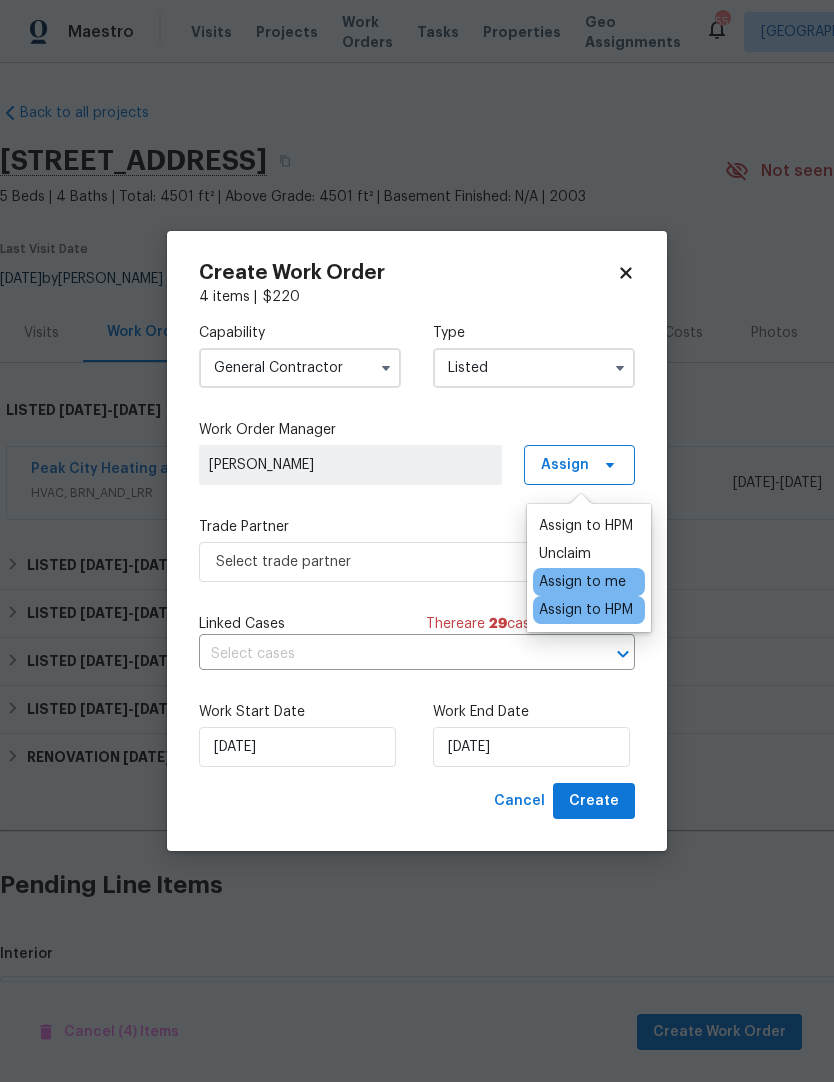 click on "Capability   General [DEMOGRAPHIC_DATA] Type   Listed Work Order Manager   [PERSON_NAME] Assign Trade Partner   Select trade partner Linked Cases There  are   29  case s  for this home   ​ Work Start Date   [DATE] Work End Date   [DATE]" at bounding box center [417, 545] 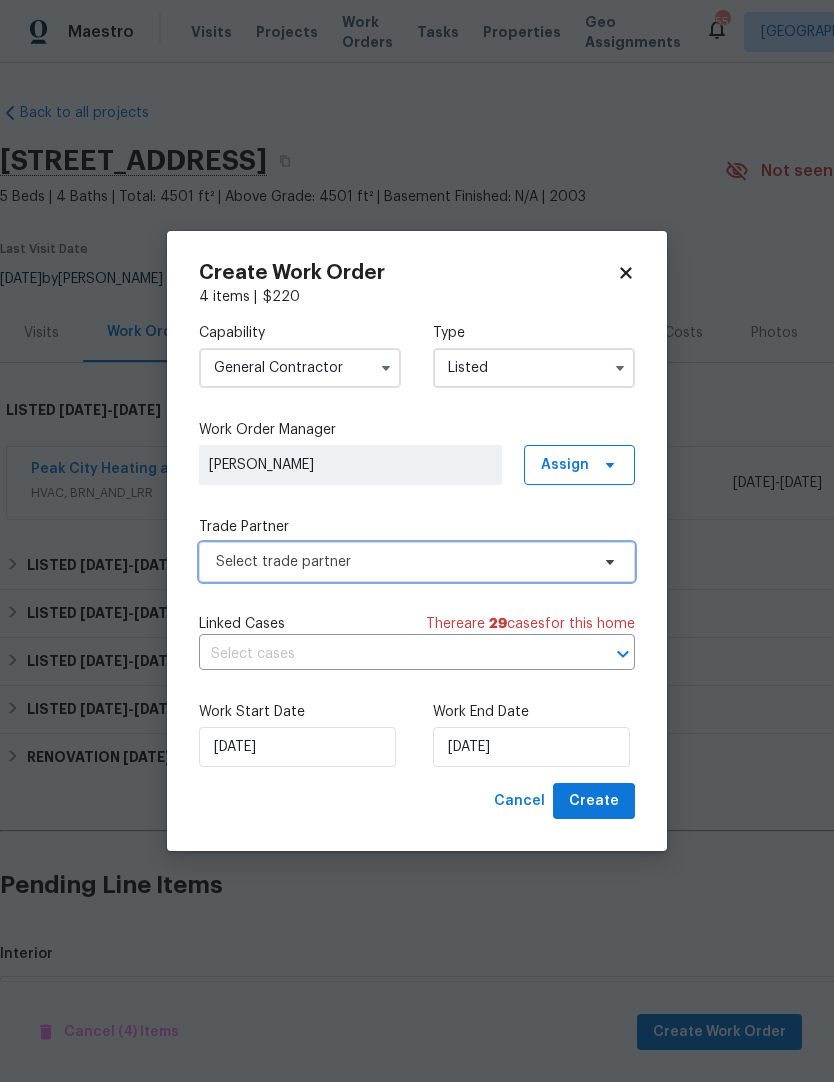 click 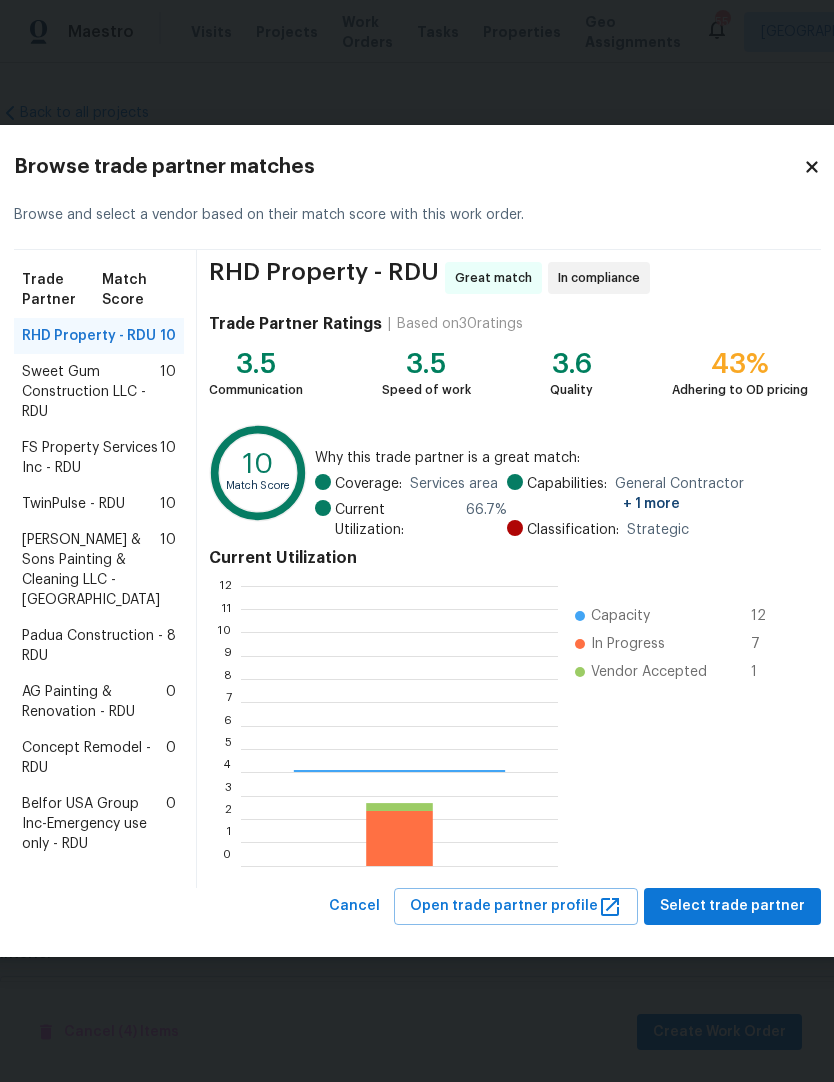scroll, scrollTop: 2, scrollLeft: 2, axis: both 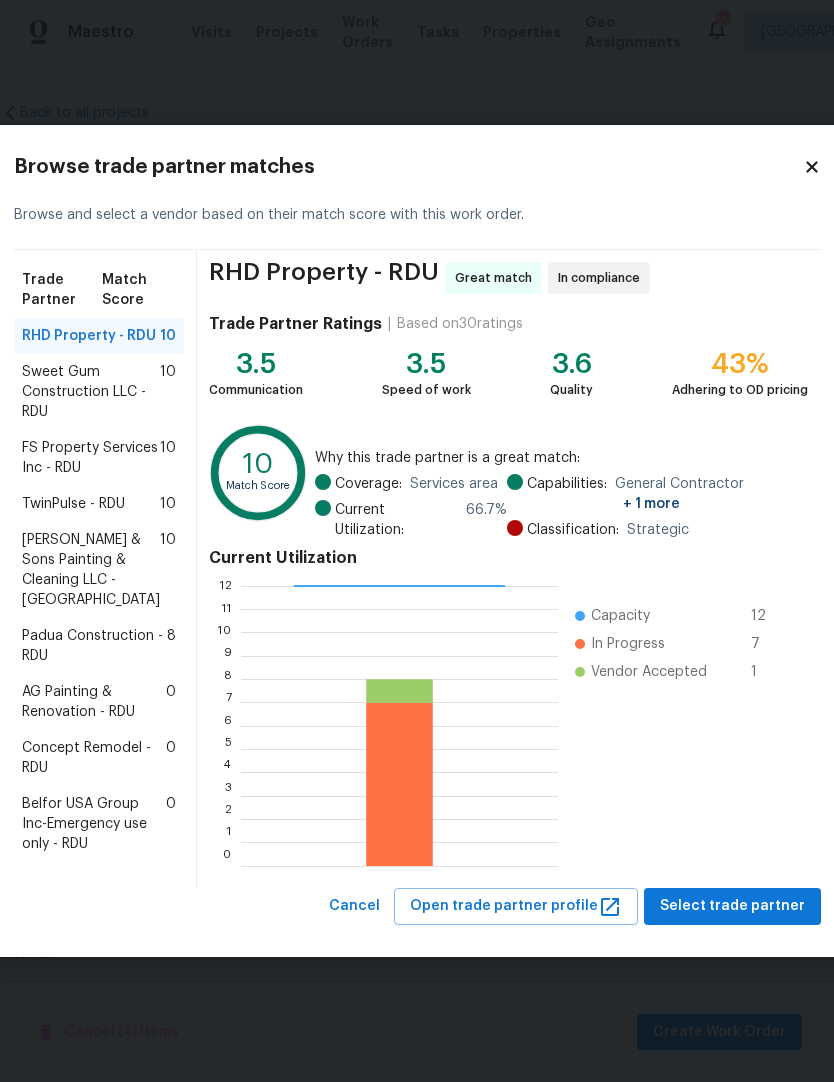 click on "AG Painting & Renovation - RDU" at bounding box center (94, 702) 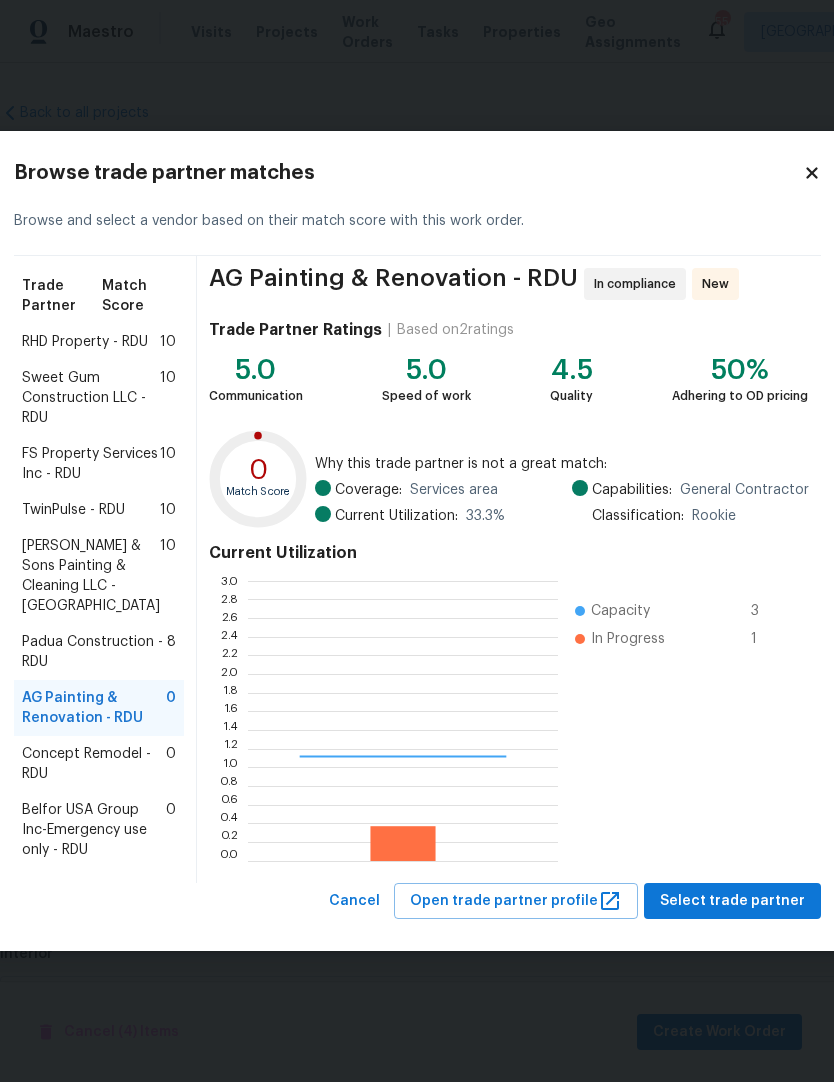scroll, scrollTop: 2, scrollLeft: 2, axis: both 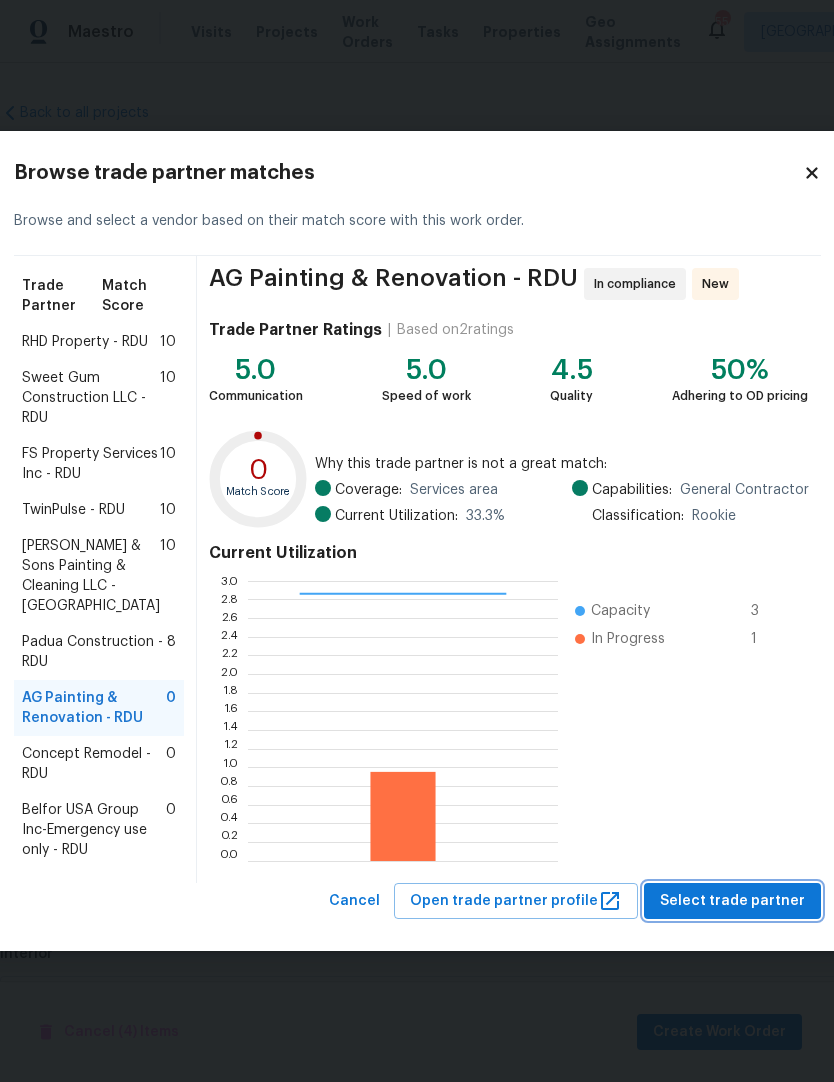 click on "Select trade partner" at bounding box center [732, 901] 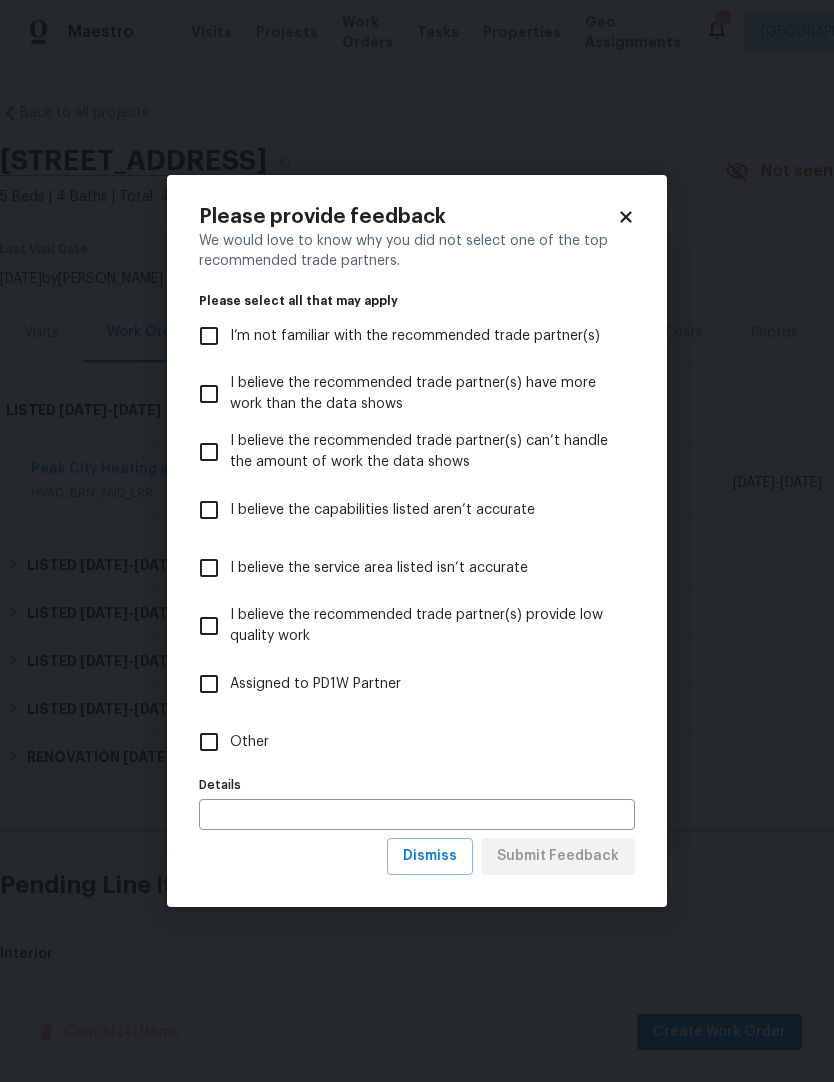 click on "Other" at bounding box center (209, 742) 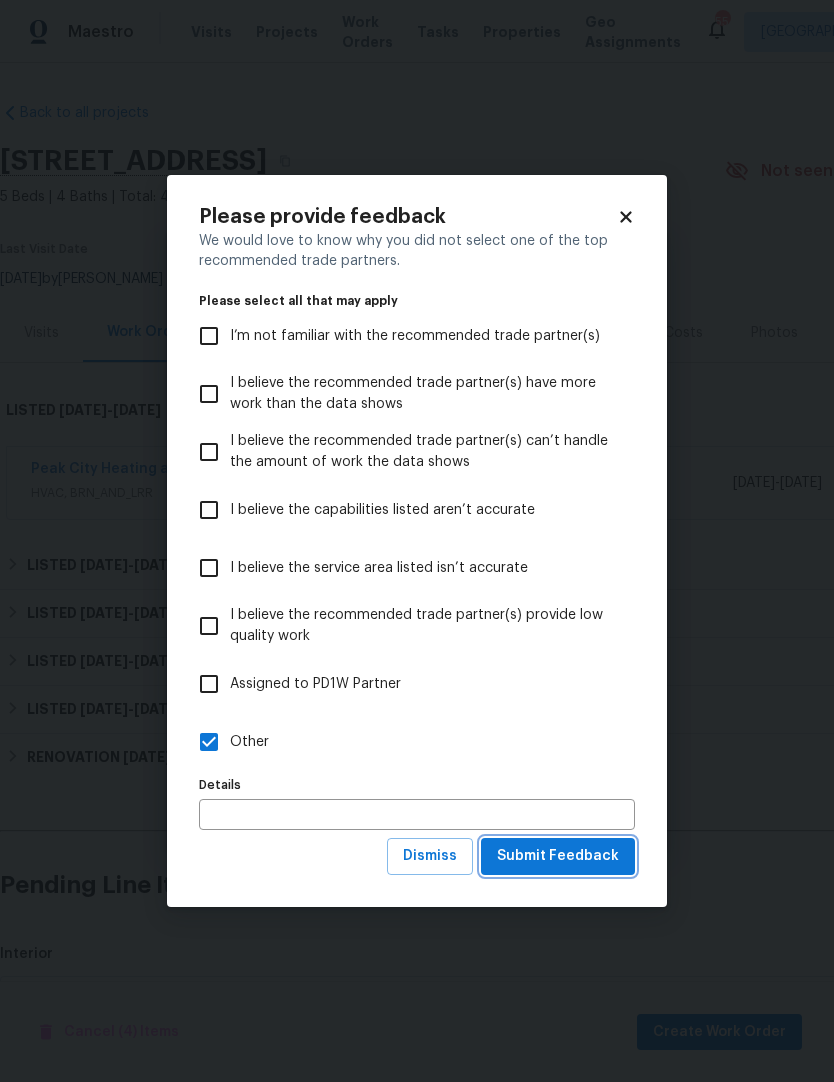 click on "Submit Feedback" at bounding box center (558, 856) 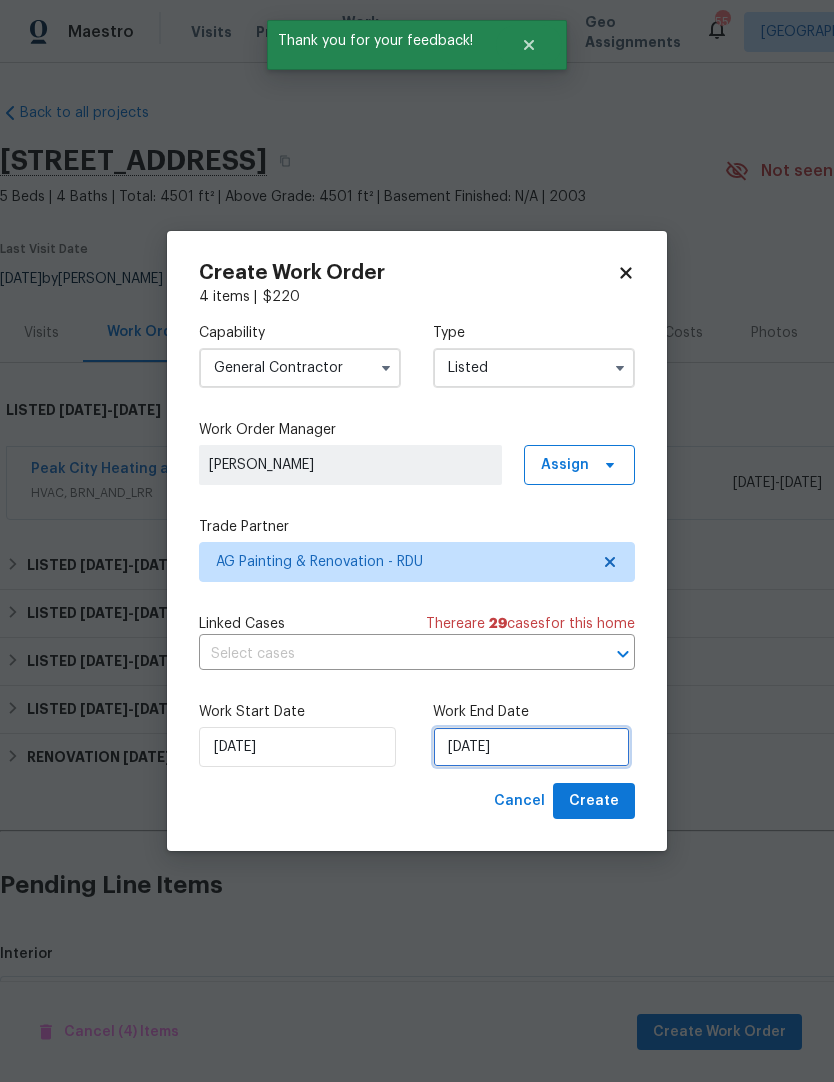 click on "[DATE]" at bounding box center (531, 747) 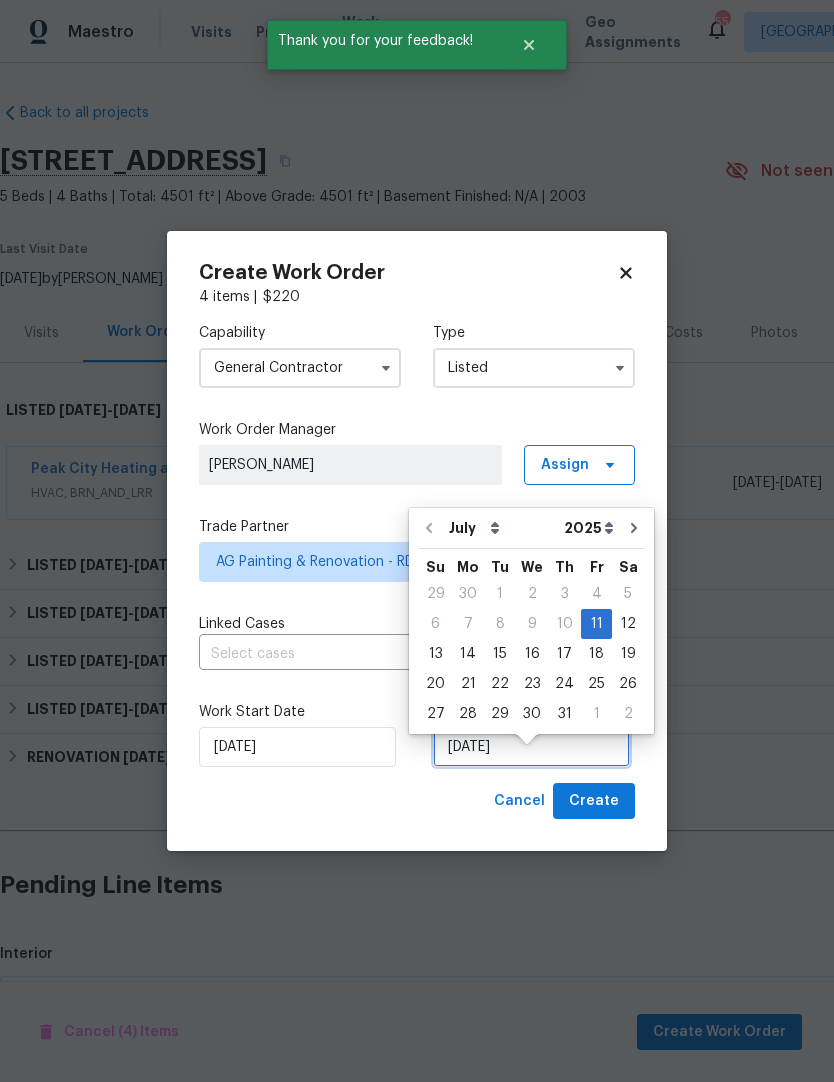 scroll, scrollTop: 20, scrollLeft: 0, axis: vertical 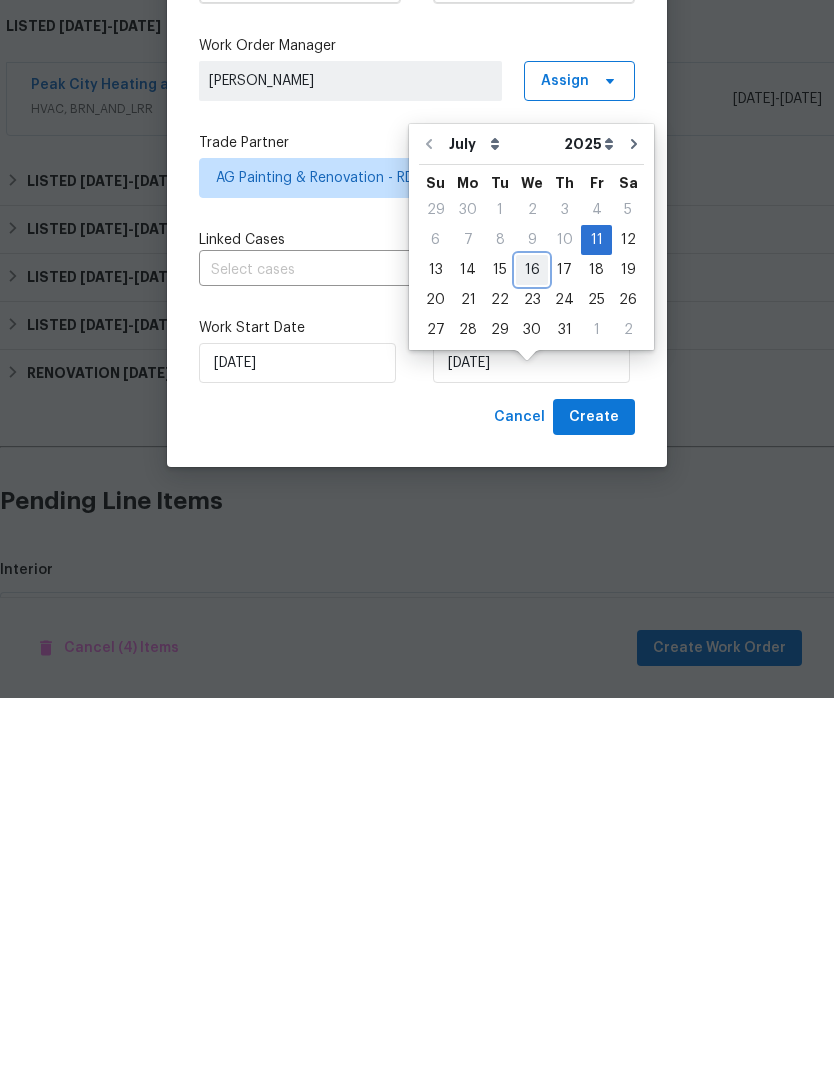click on "16" at bounding box center [532, 654] 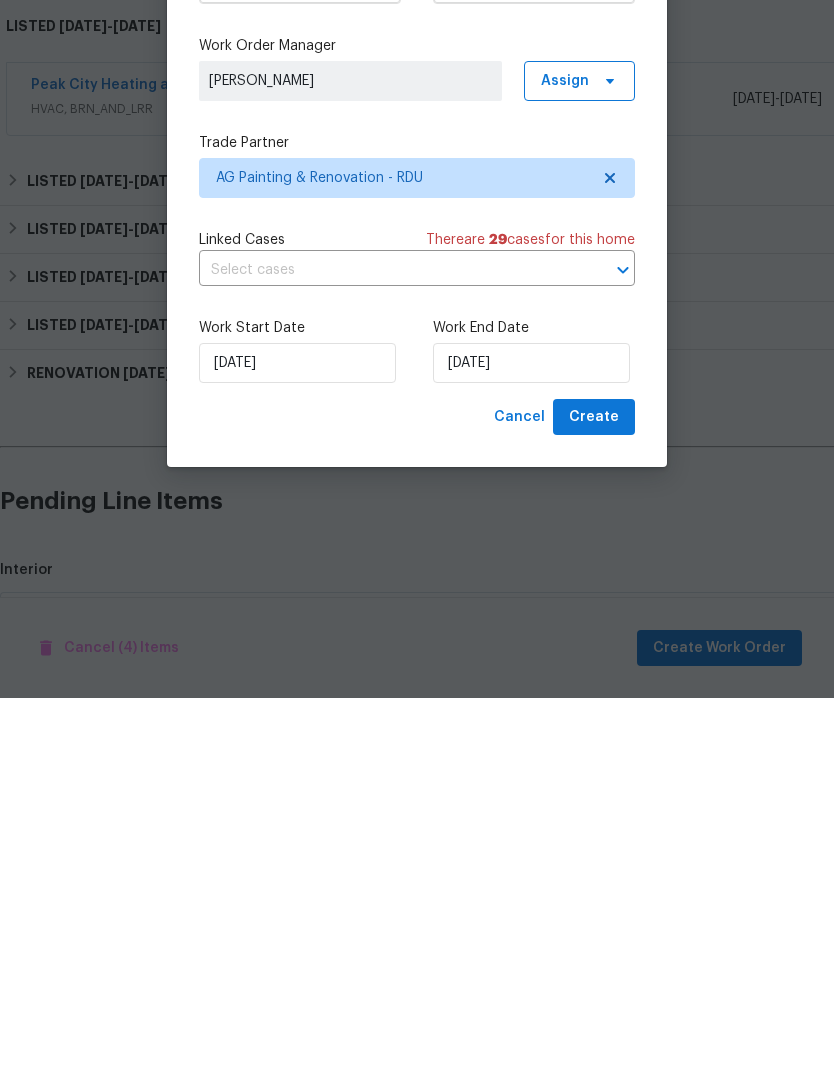 scroll, scrollTop: 82, scrollLeft: 0, axis: vertical 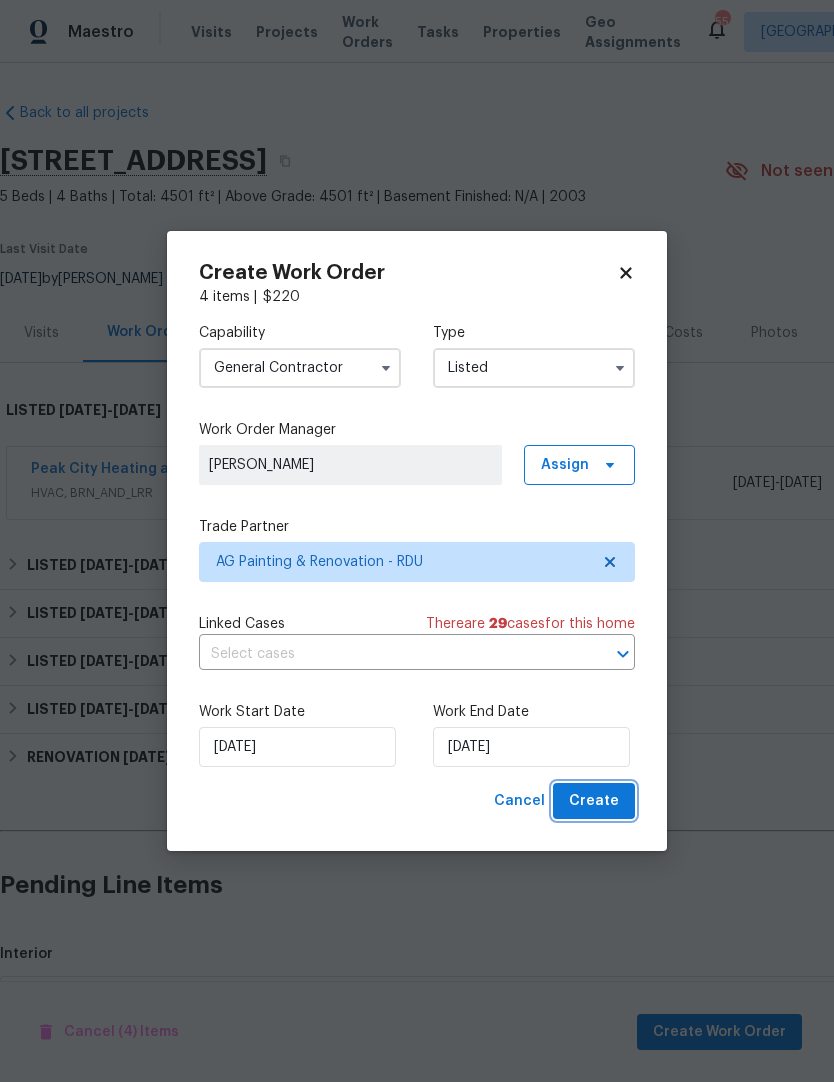 click on "Create" at bounding box center [594, 801] 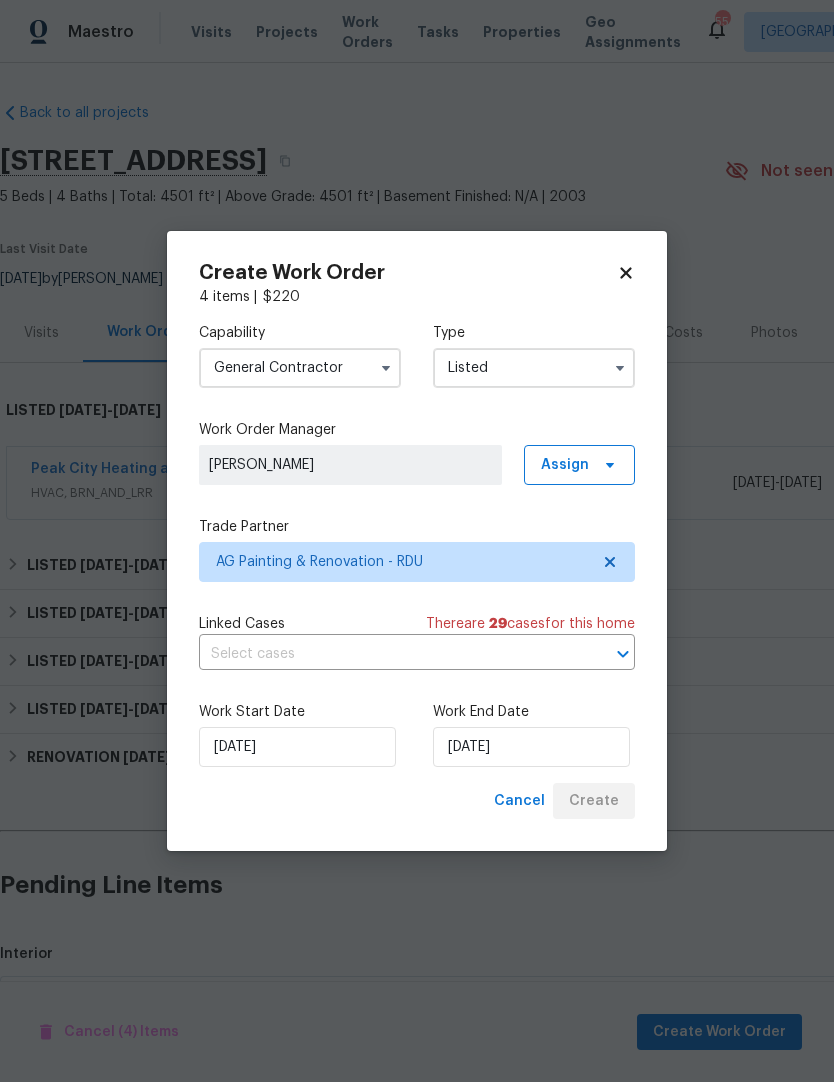 checkbox on "false" 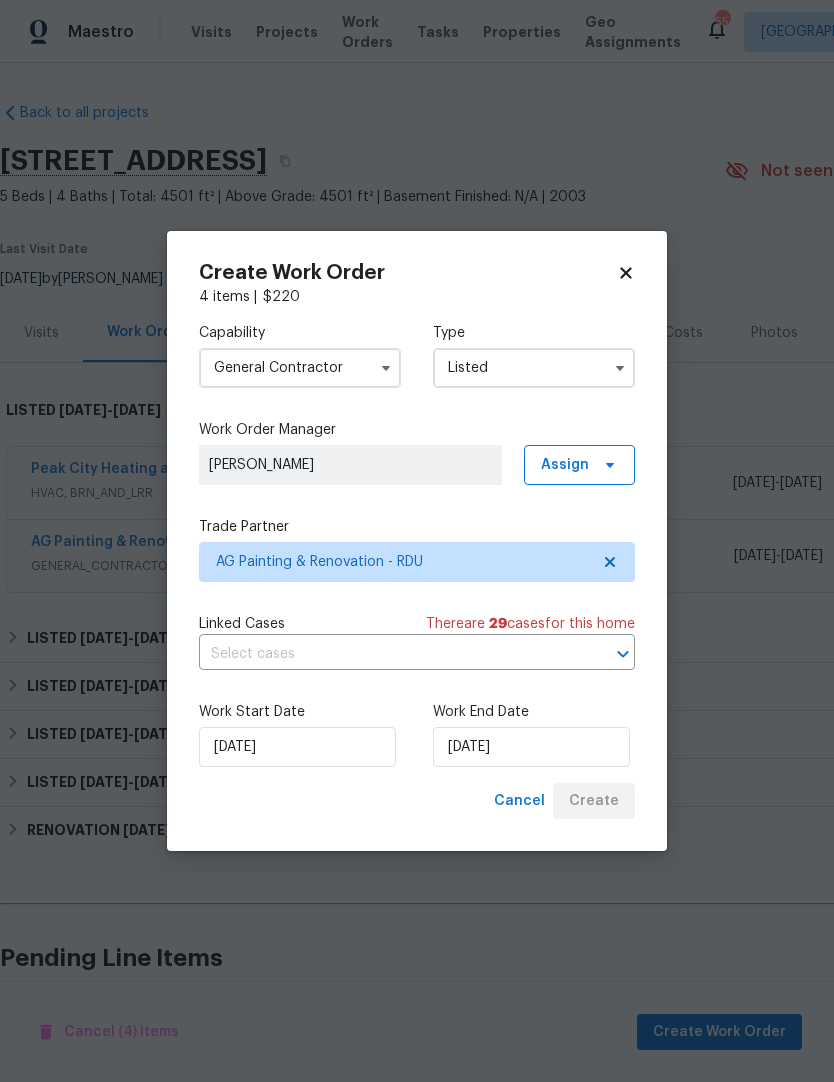 scroll, scrollTop: 78, scrollLeft: 0, axis: vertical 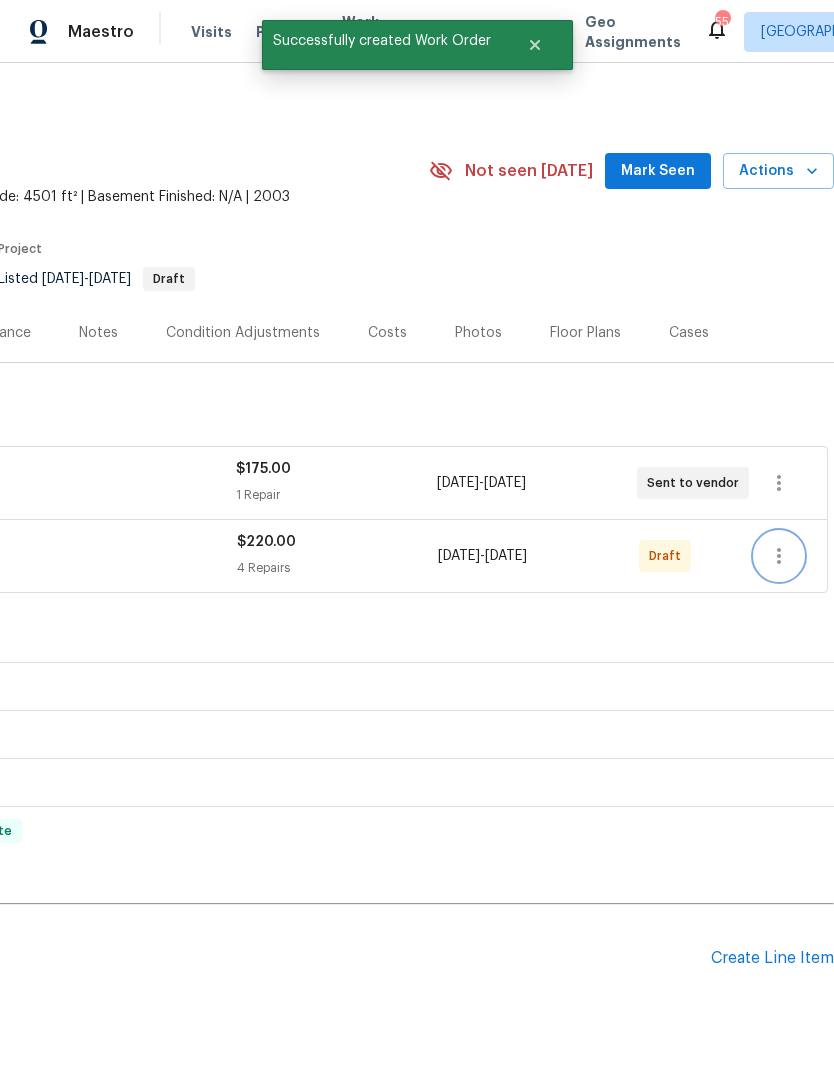 click 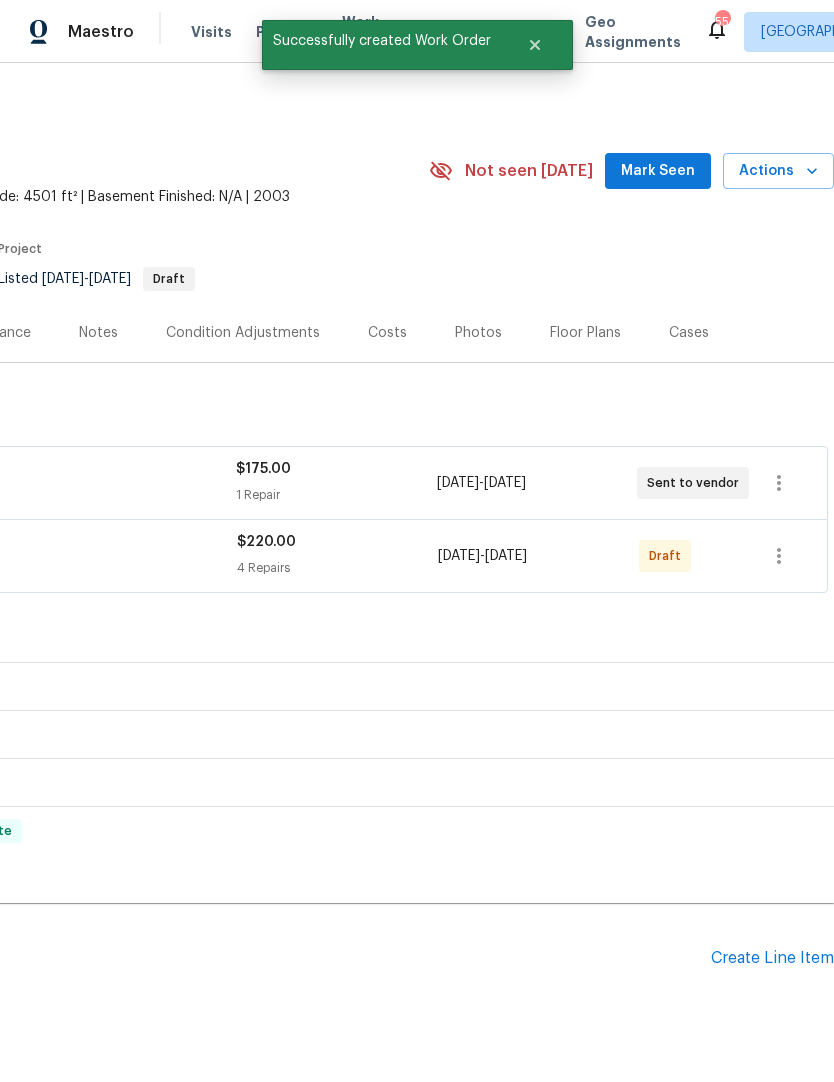 scroll, scrollTop: 0, scrollLeft: 296, axis: horizontal 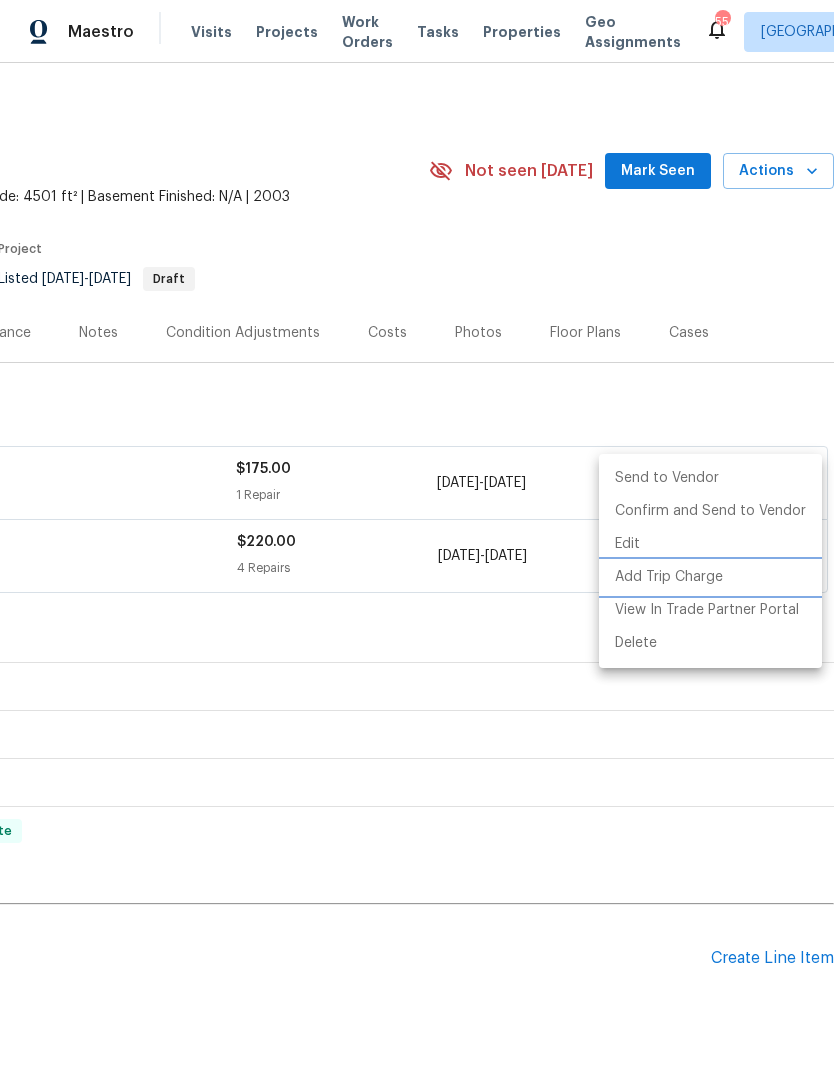 click on "Add Trip Charge" at bounding box center (710, 577) 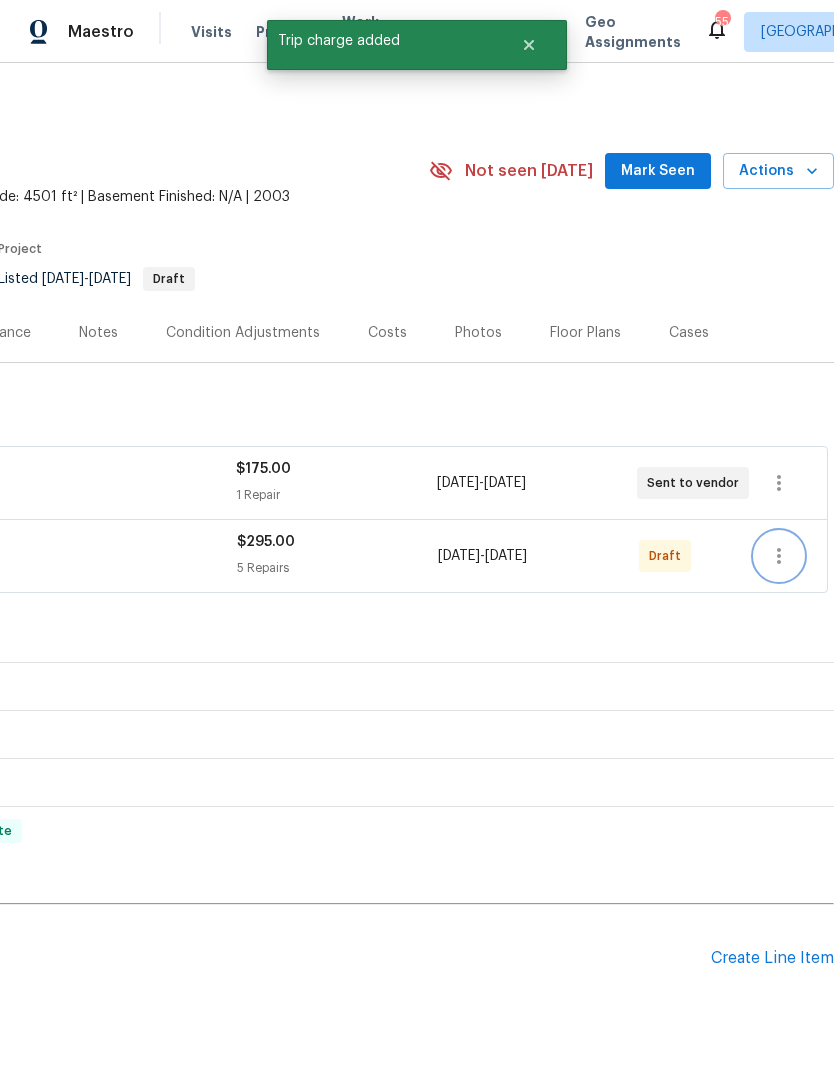 click 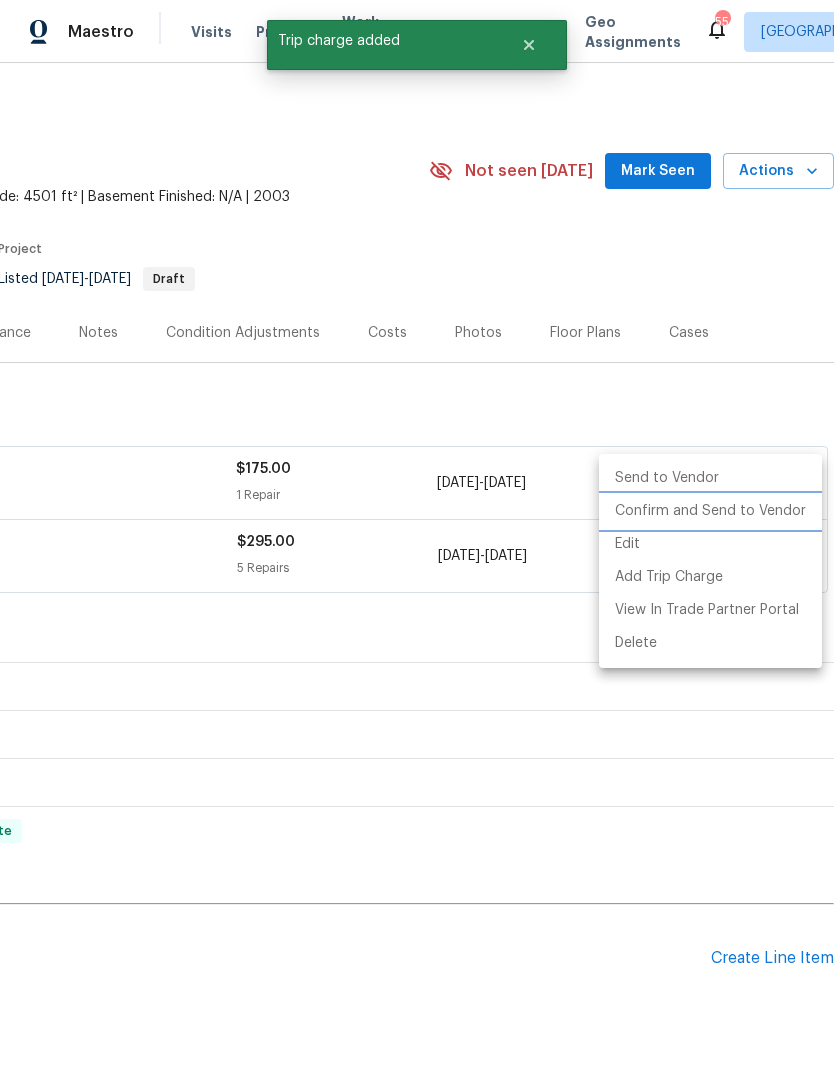click on "Confirm and Send to Vendor" at bounding box center (710, 511) 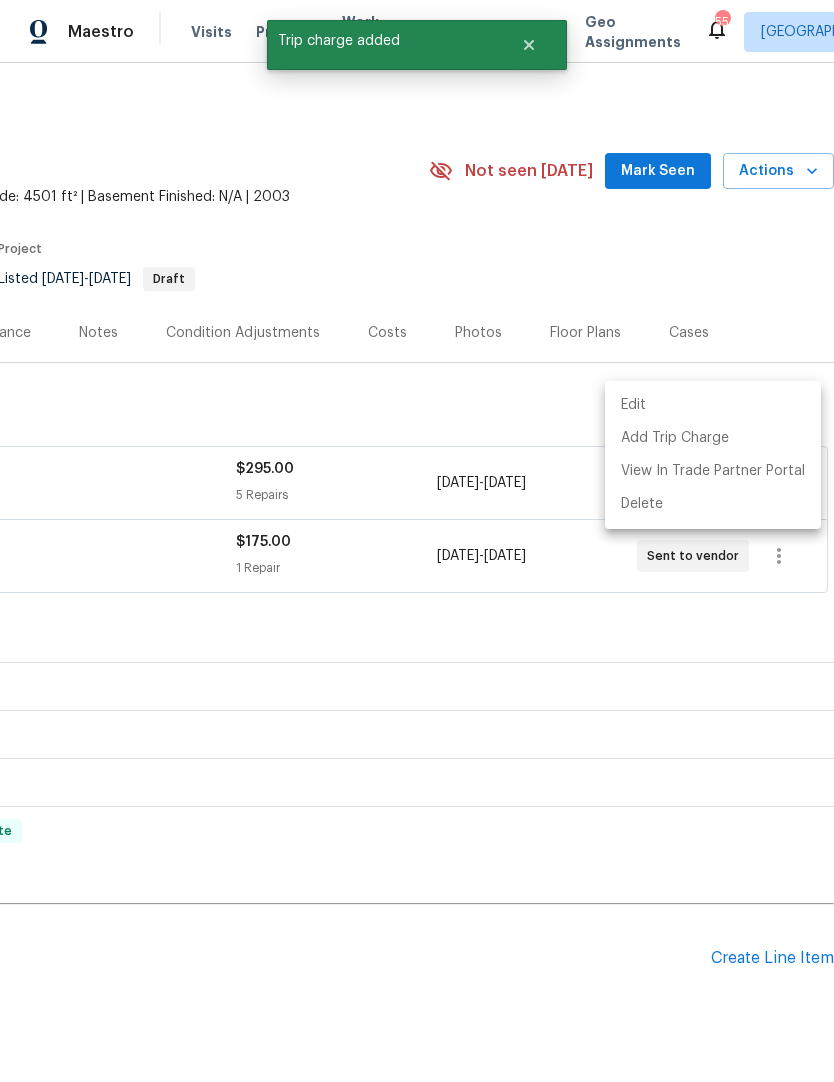 click at bounding box center (417, 541) 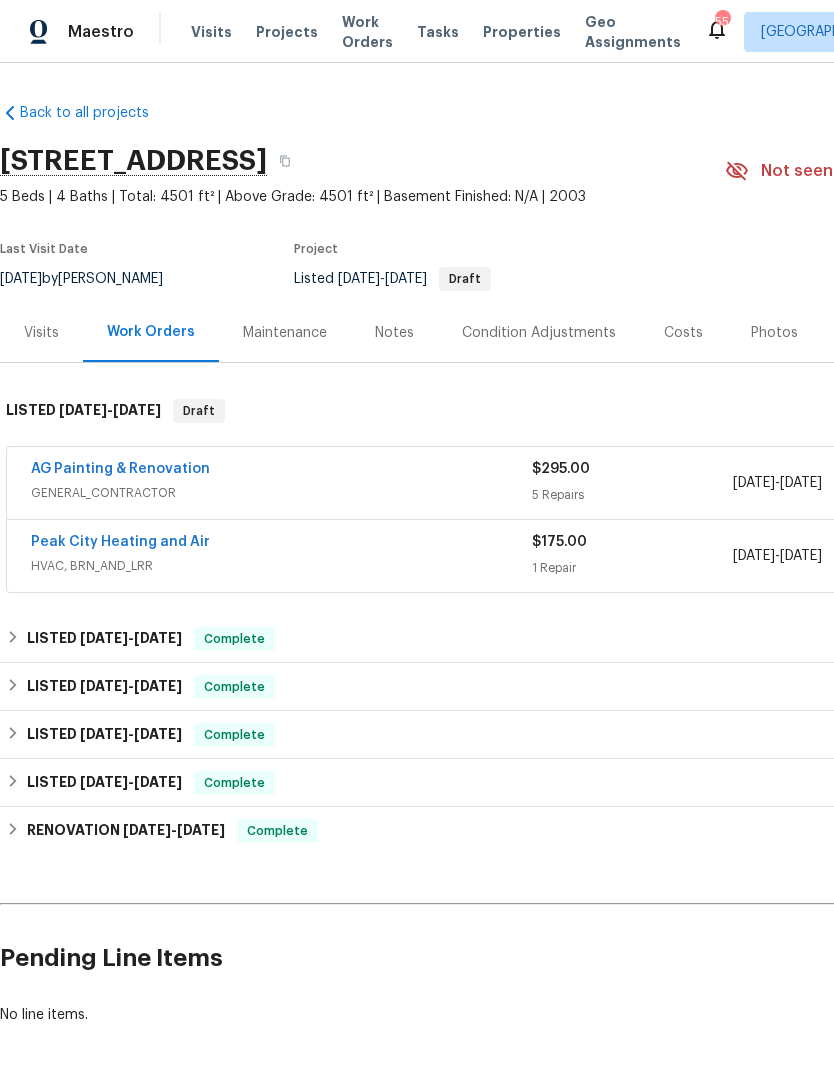 scroll, scrollTop: 0, scrollLeft: 0, axis: both 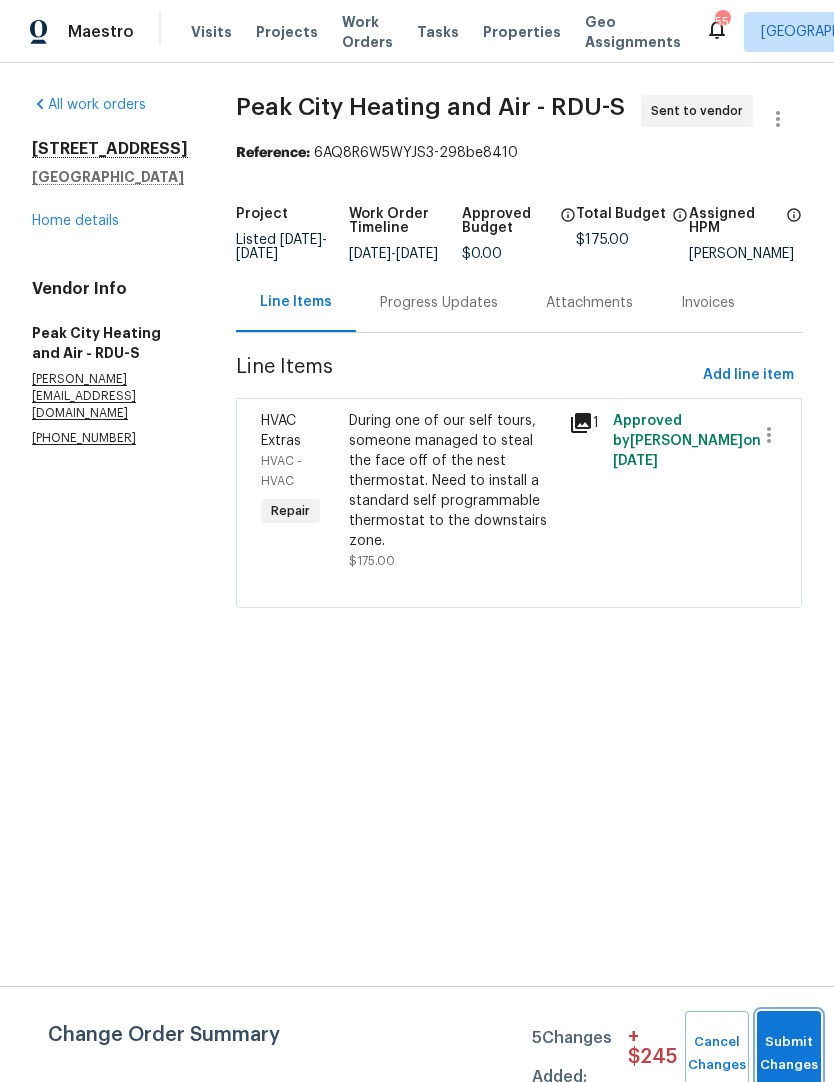 click on "Submit Changes" at bounding box center [789, 1054] 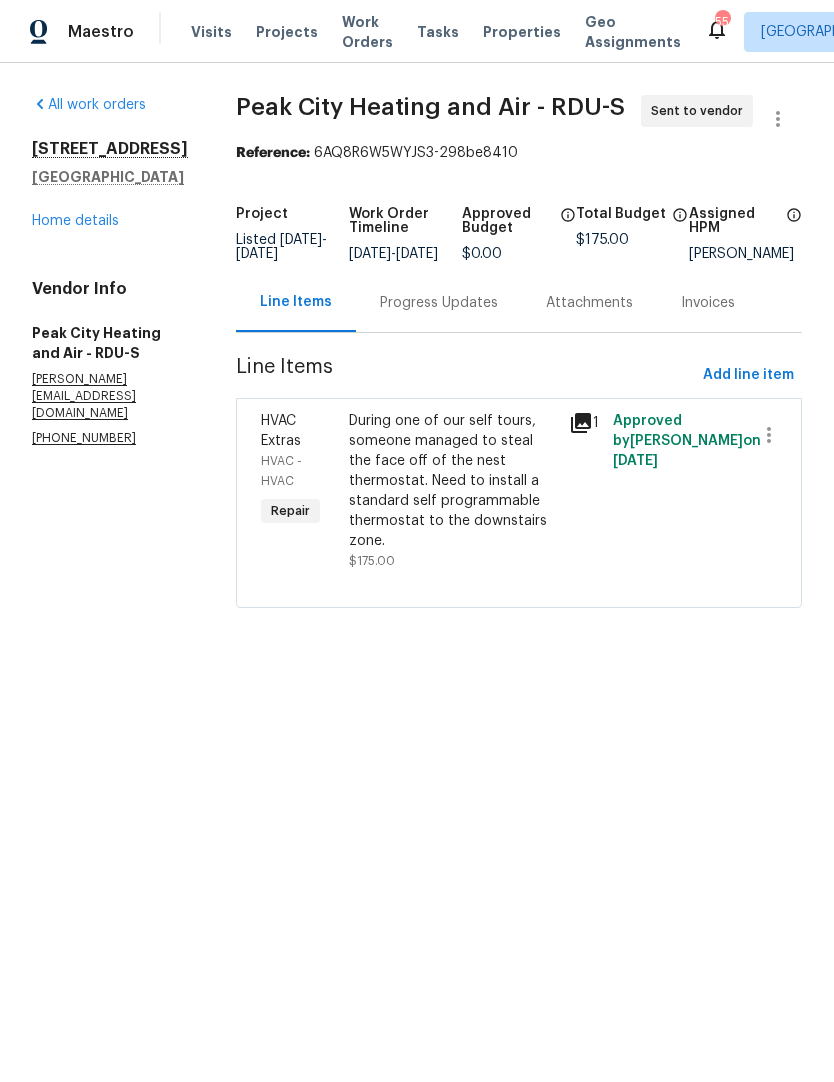 click on "Home details" at bounding box center [75, 221] 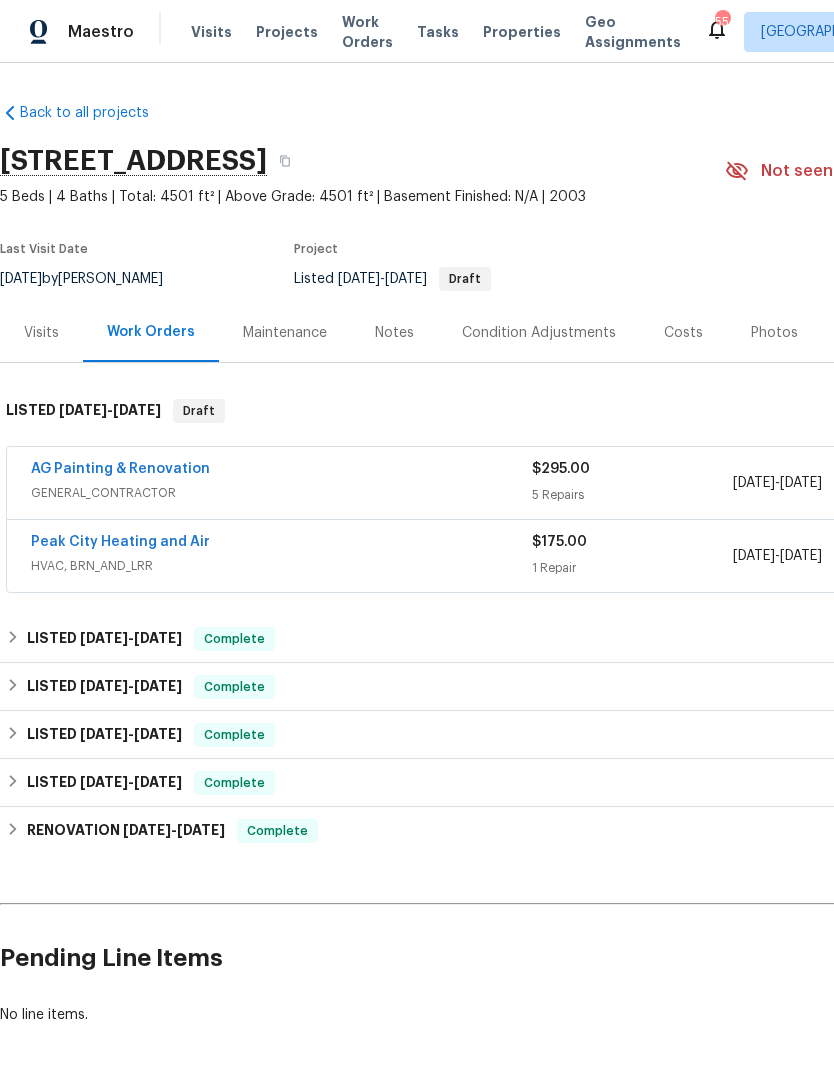 click on "AG Painting & Renovation" at bounding box center (120, 469) 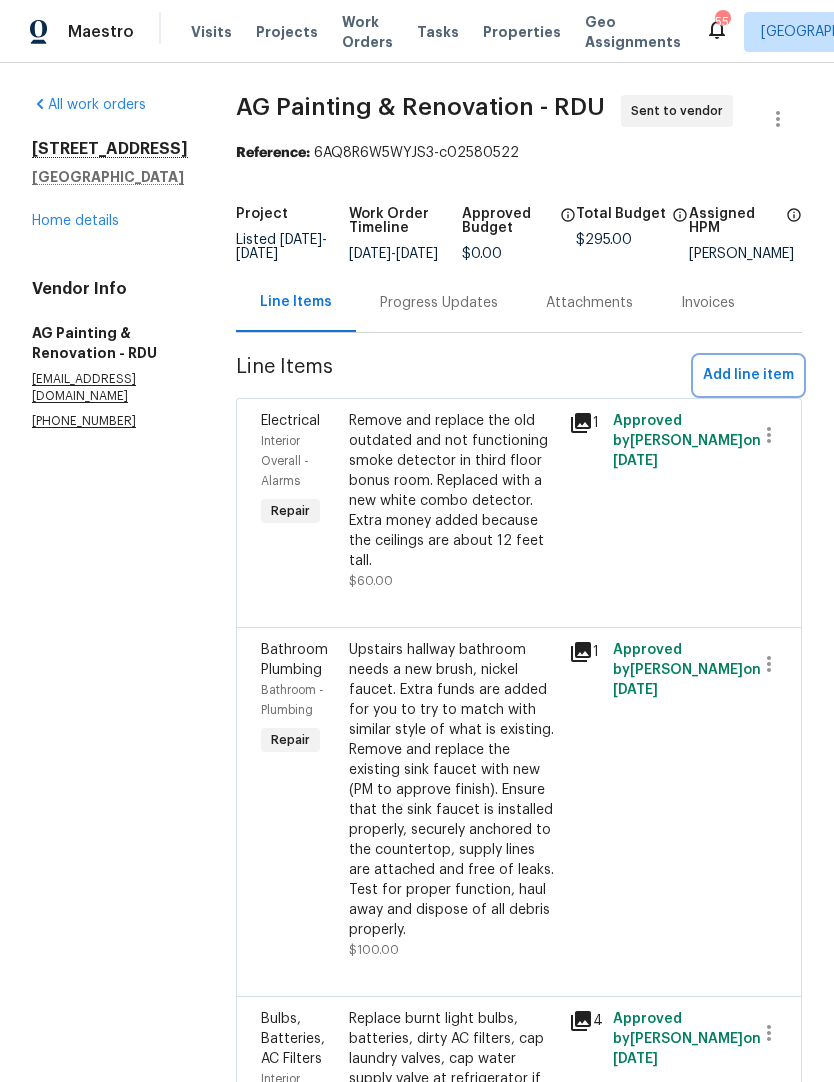 click on "Add line item" at bounding box center (748, 375) 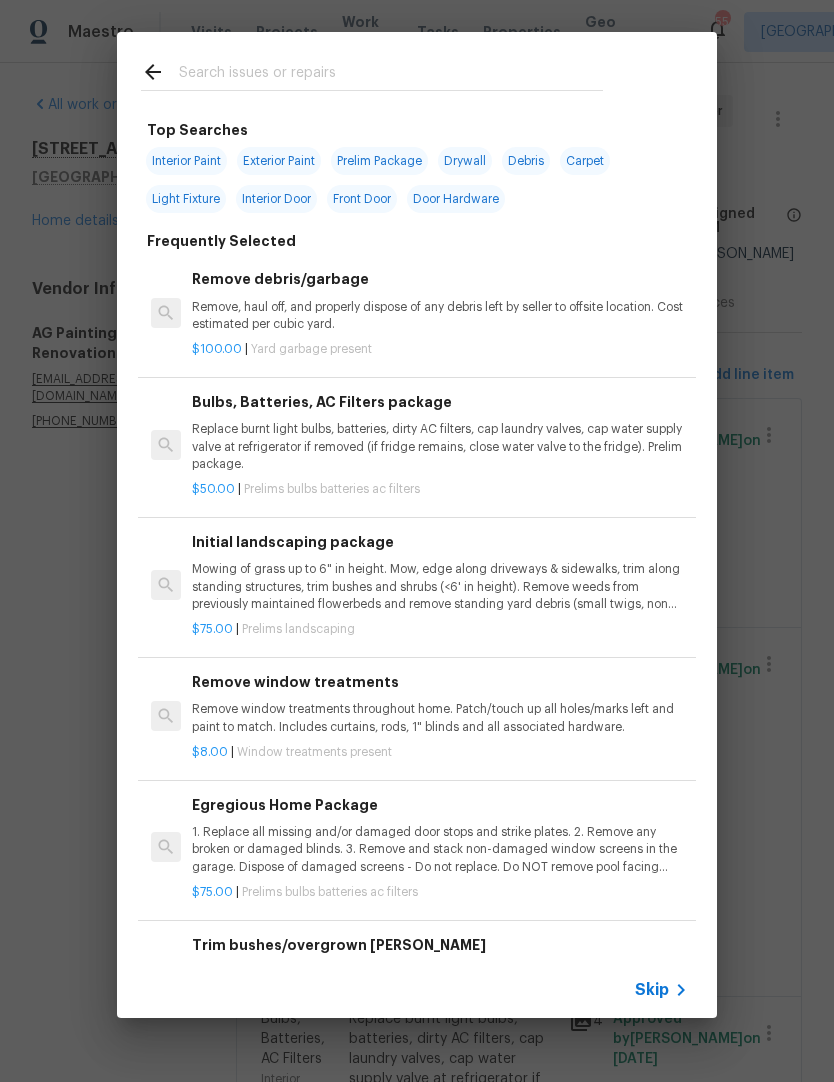 click at bounding box center [391, 75] 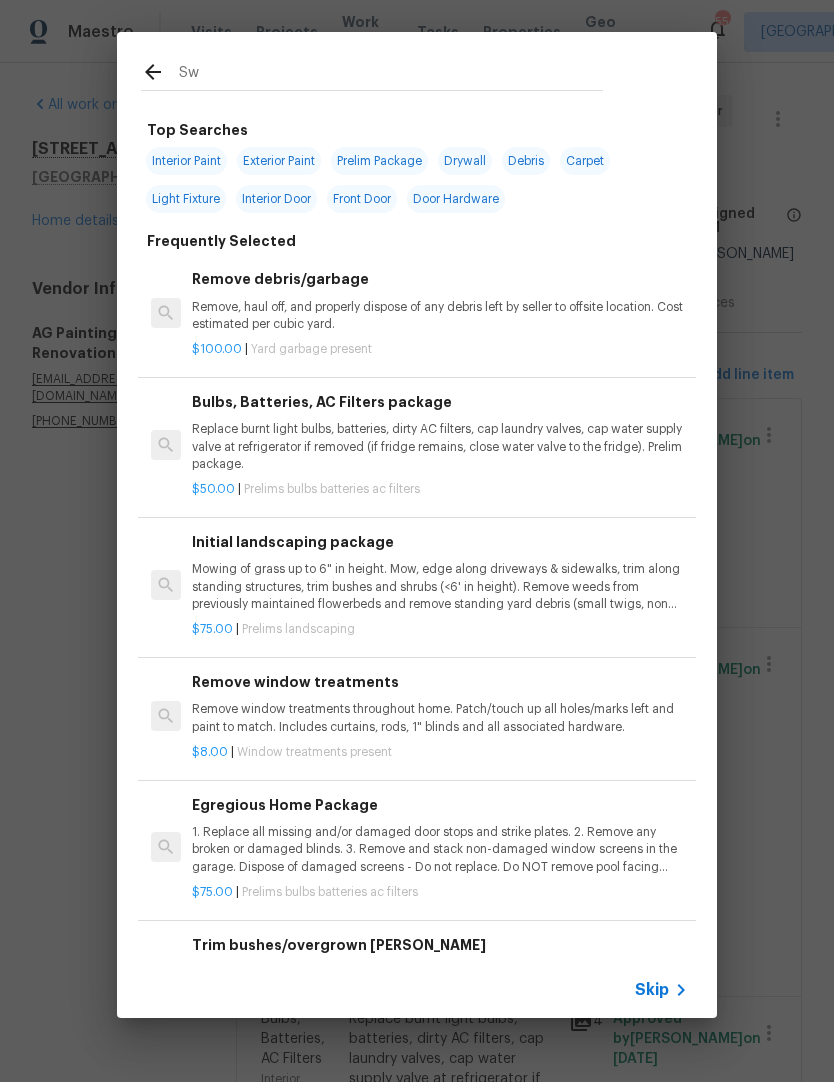 type on "Swi" 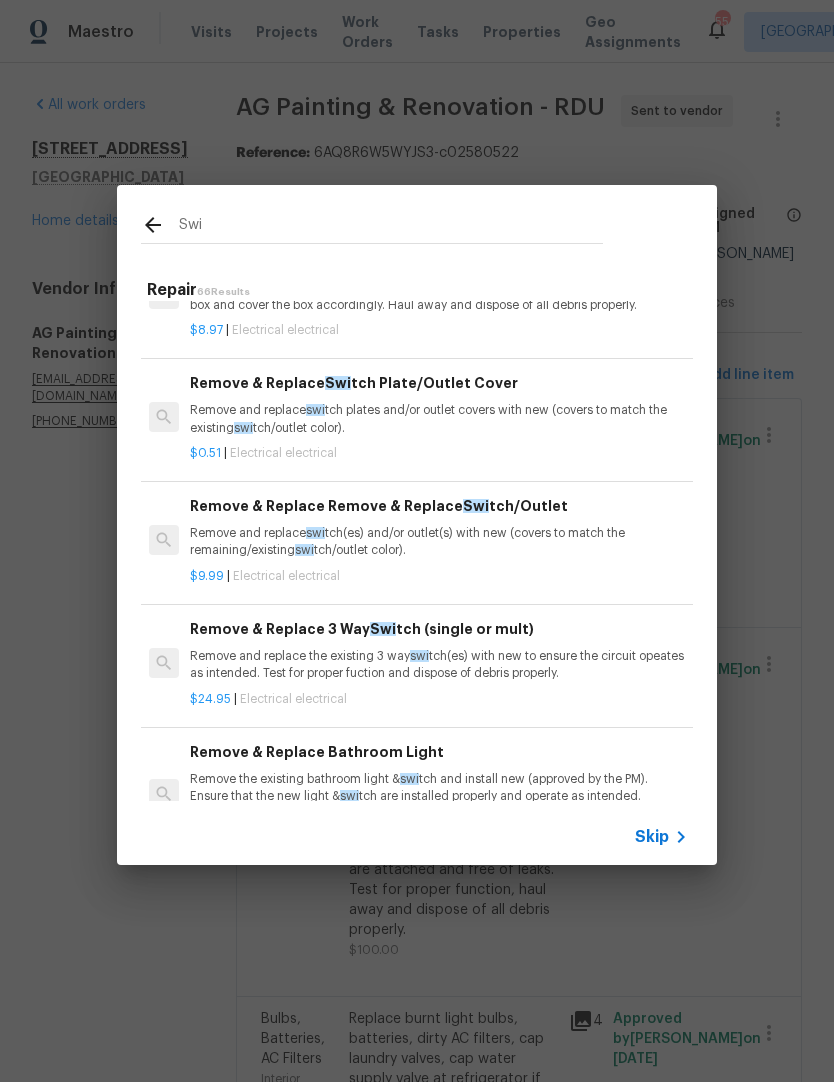 scroll, scrollTop: 192, scrollLeft: 2, axis: both 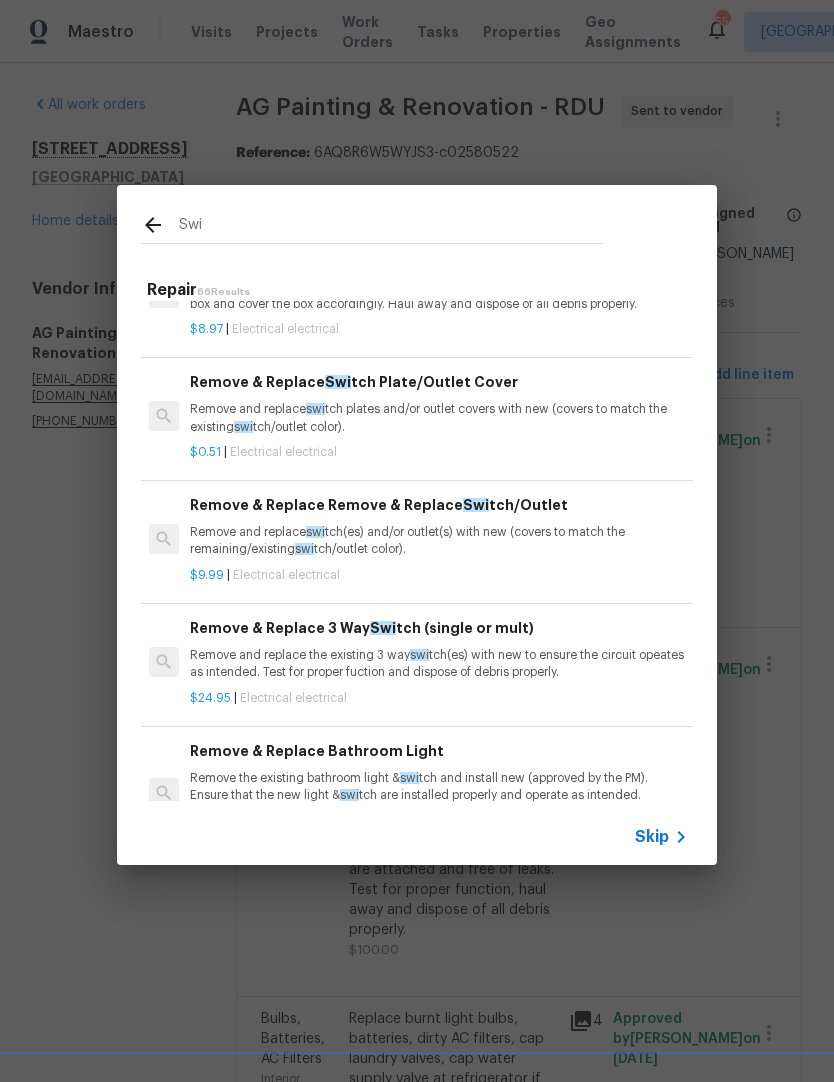 click on "Remove and replace  swi tch(es) and/or outlet(s) with new (covers to match the remaining/existing  swi tch/outlet color)." at bounding box center [438, 541] 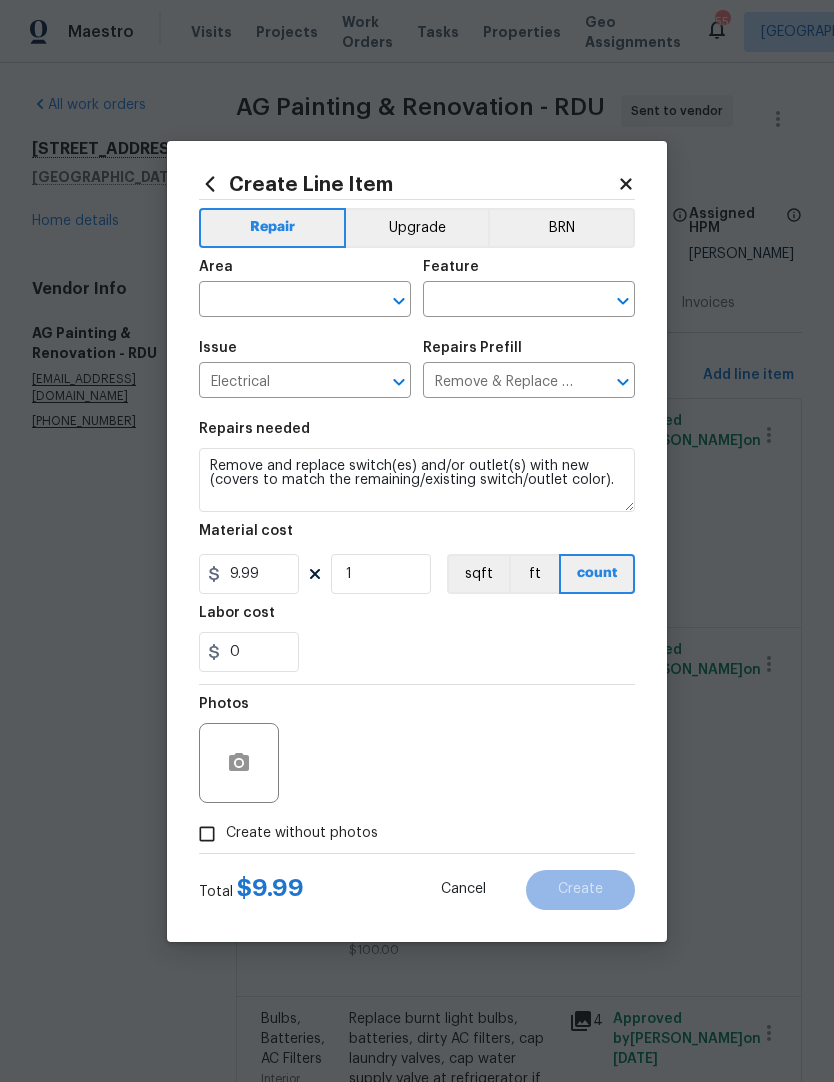 click at bounding box center (277, 301) 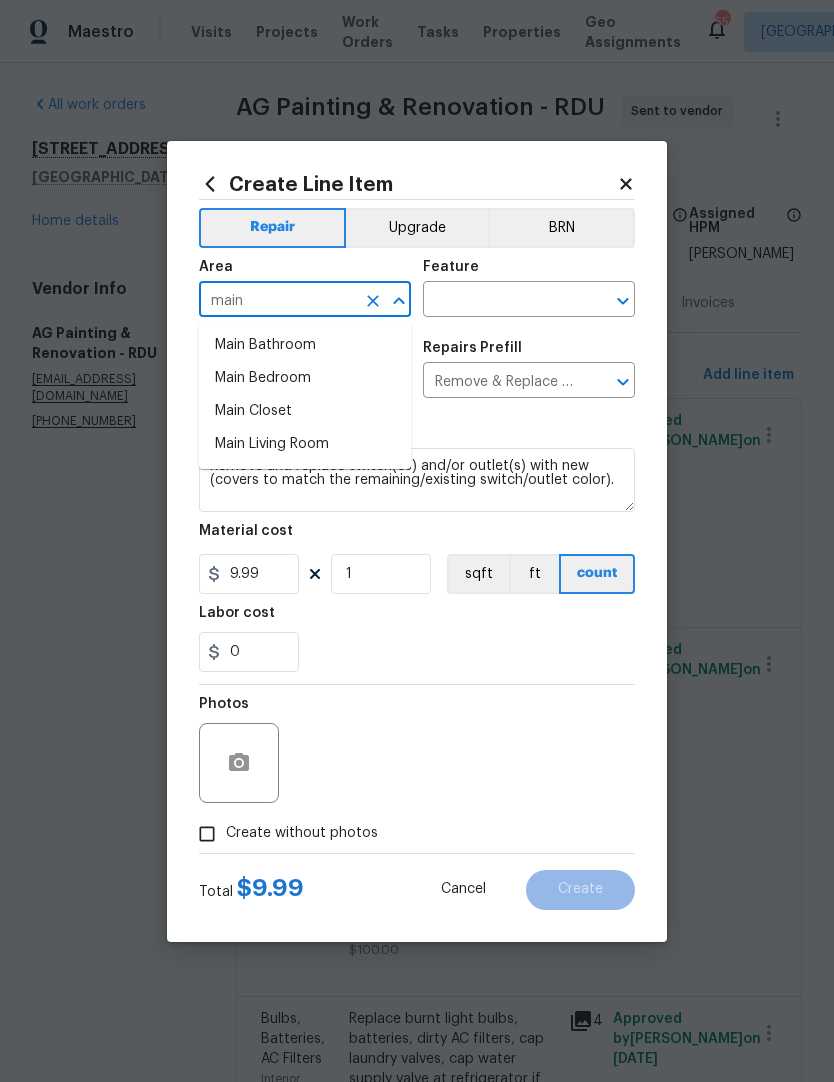 click on "Main Bedroom" at bounding box center (305, 378) 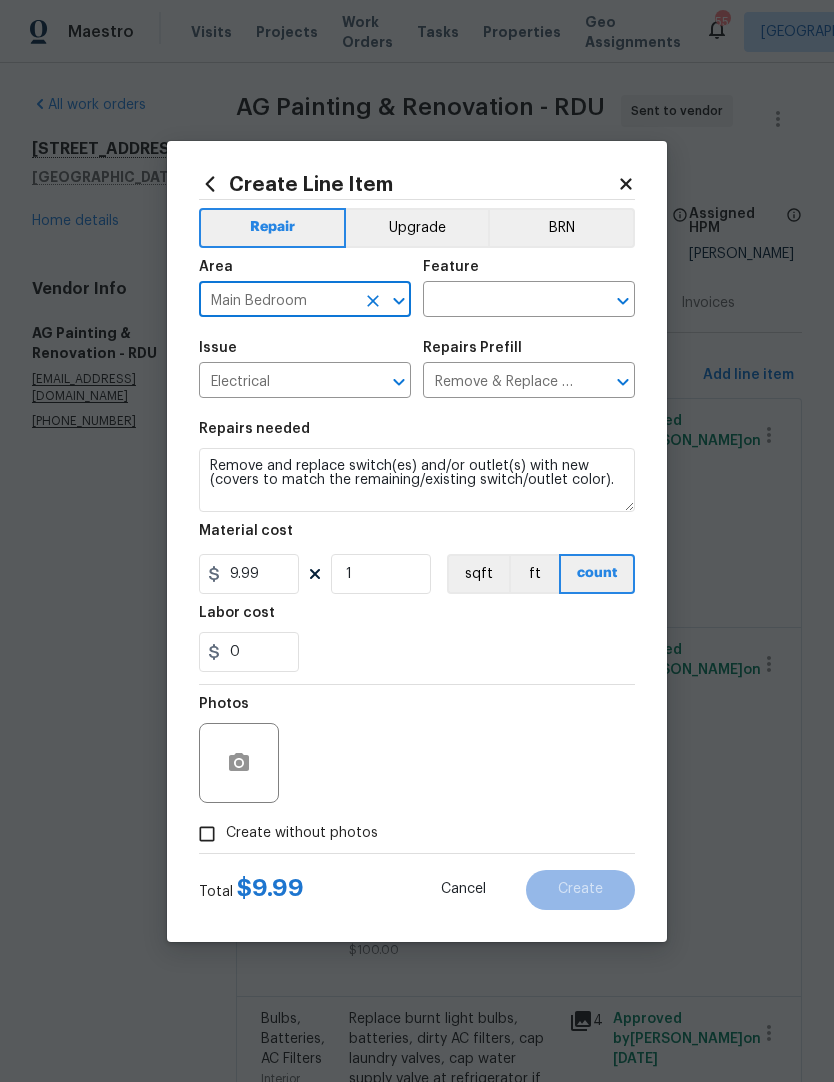 click on "Feature" at bounding box center (529, 273) 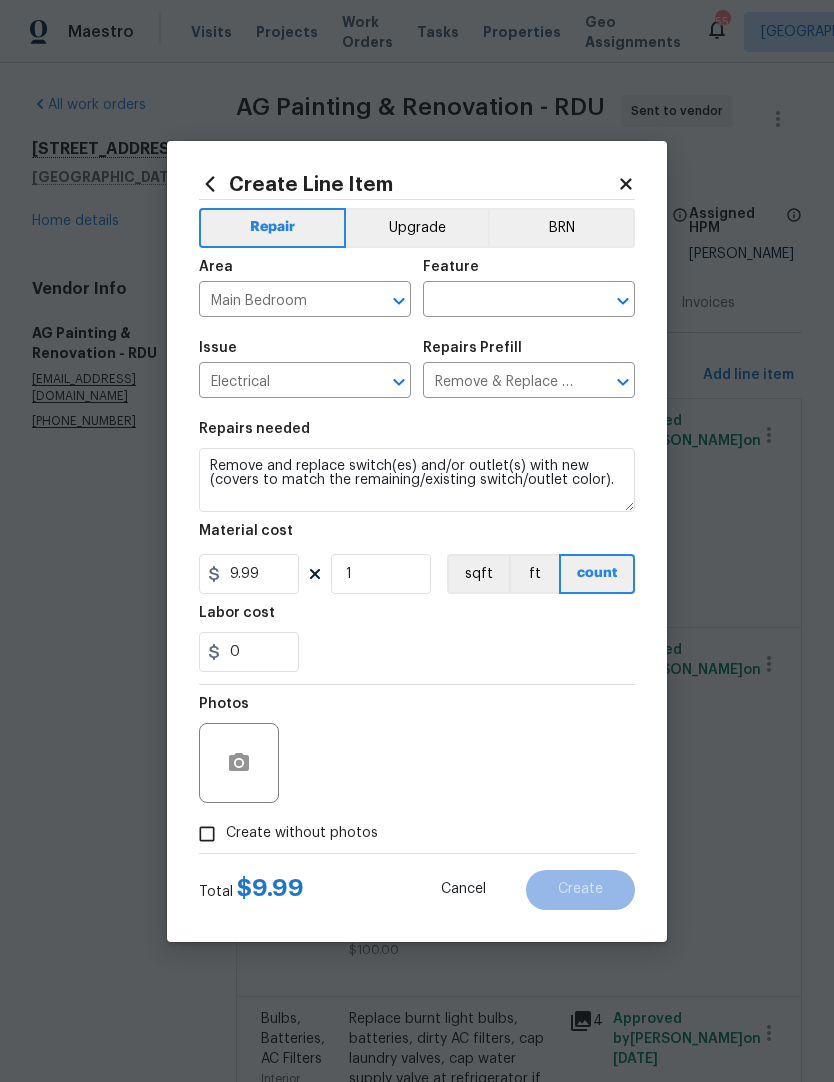 click at bounding box center [501, 301] 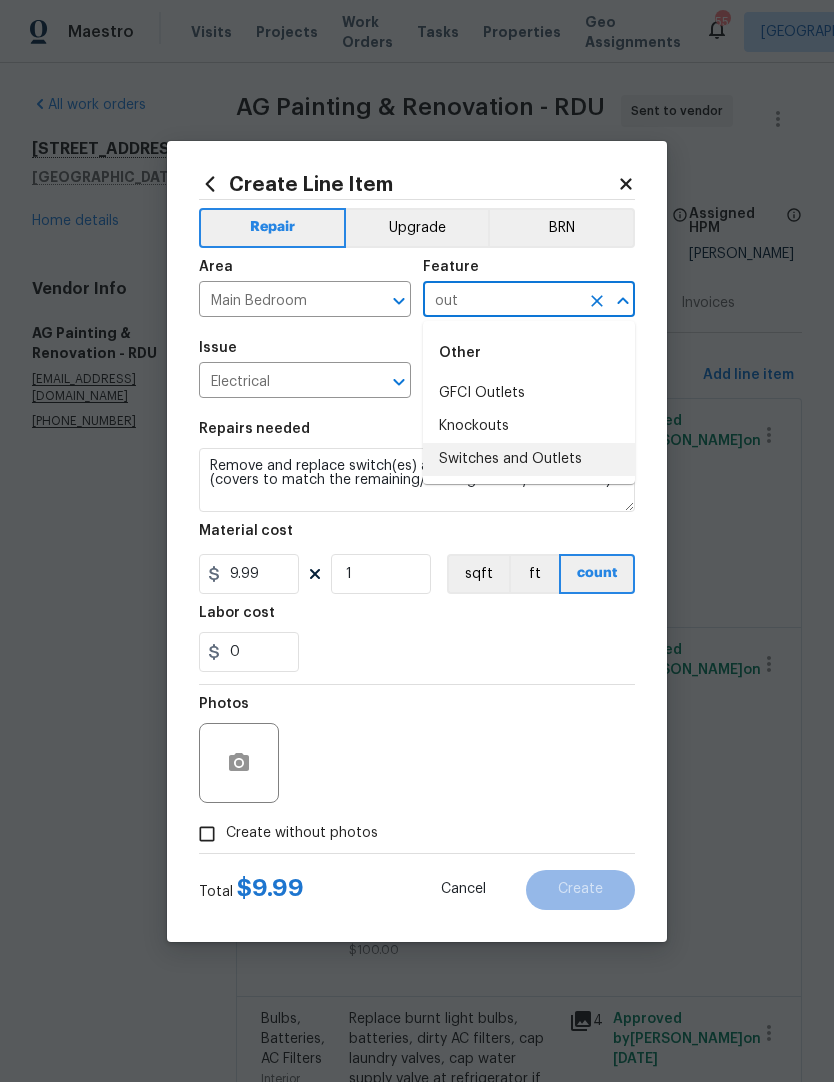 click on "Switches and Outlets" at bounding box center [529, 459] 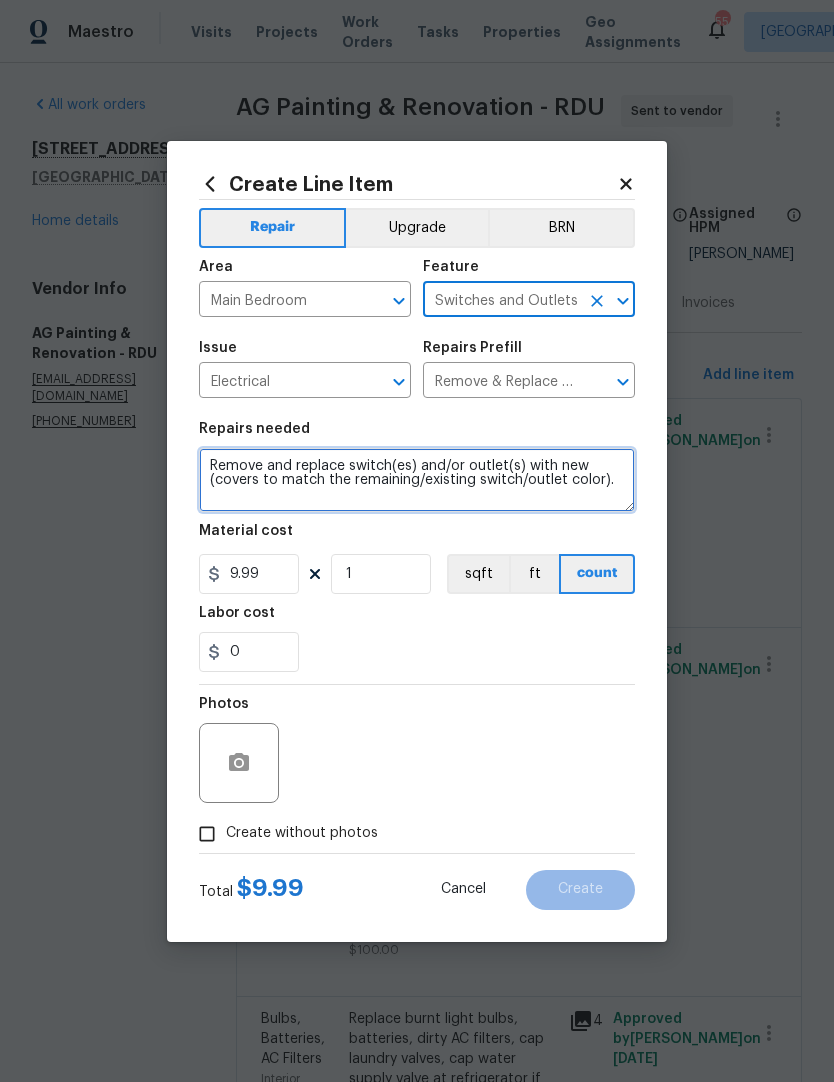 click on "Remove and replace switch(es) and/or outlet(s) with new (covers to match the remaining/existing switch/outlet color)." at bounding box center (417, 480) 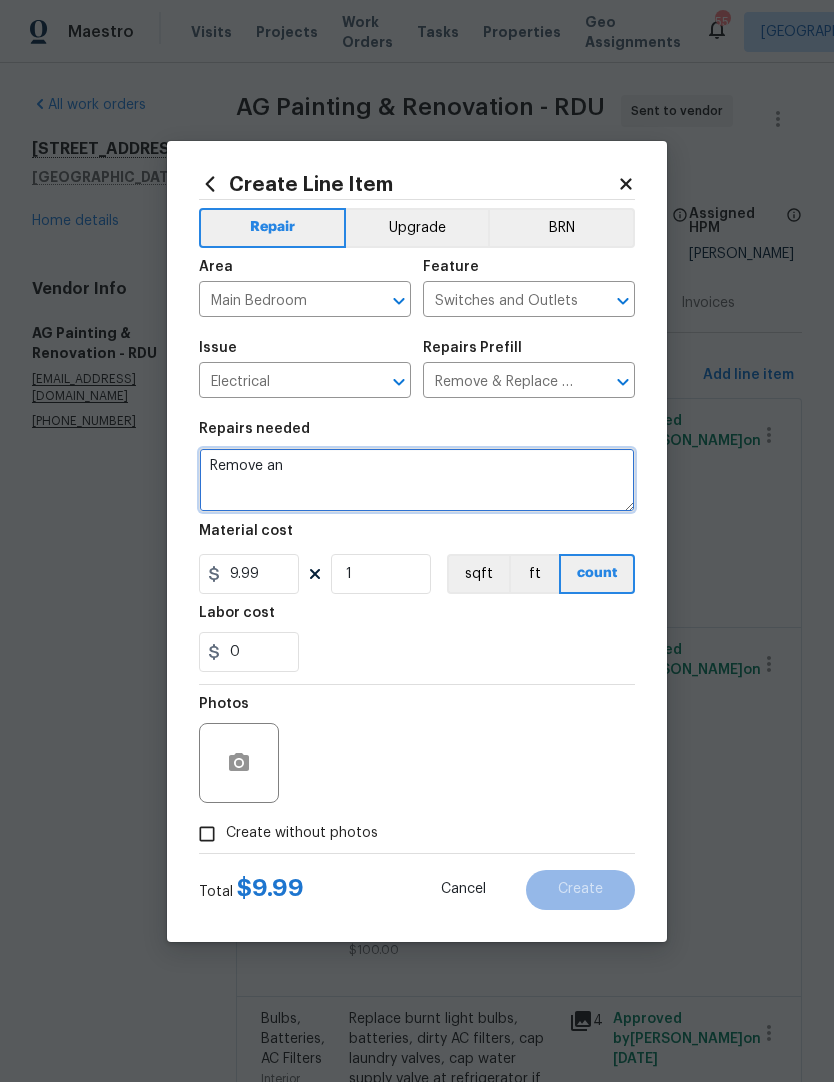 type on "Remove" 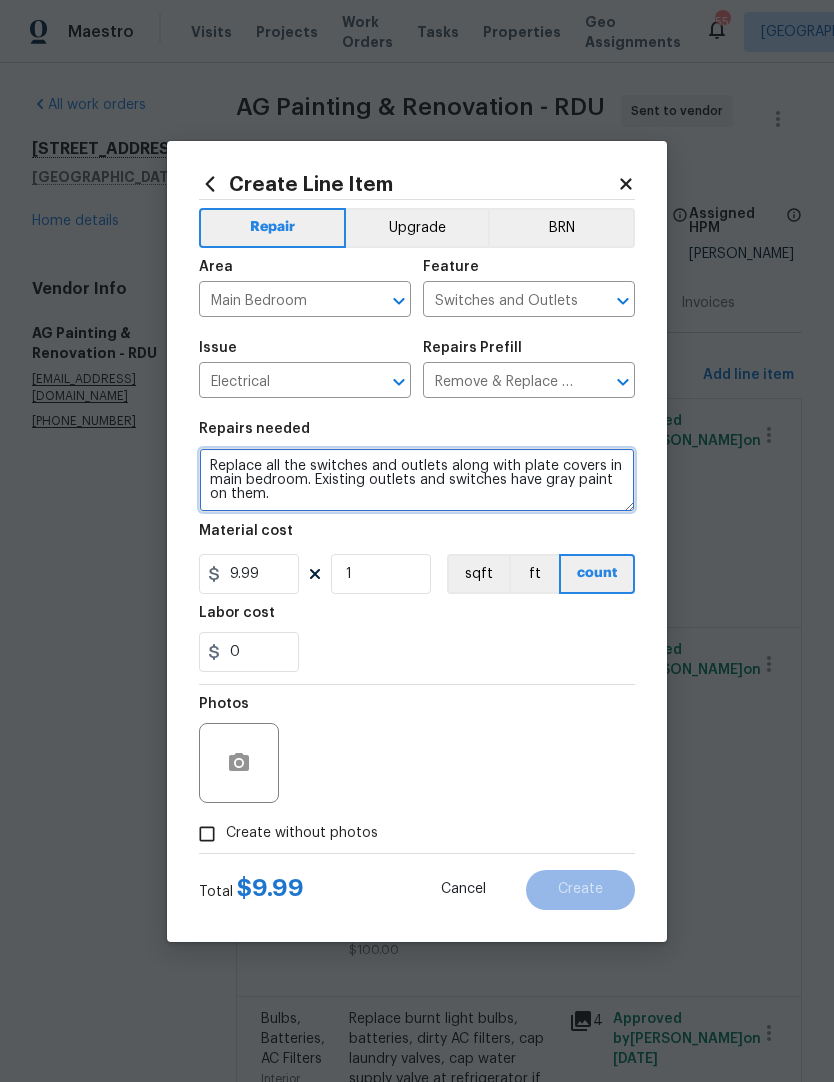 type on "Replace all the switches and outlets along with plate covers in main bedroom. Existing outlets and switches have gray paint on them." 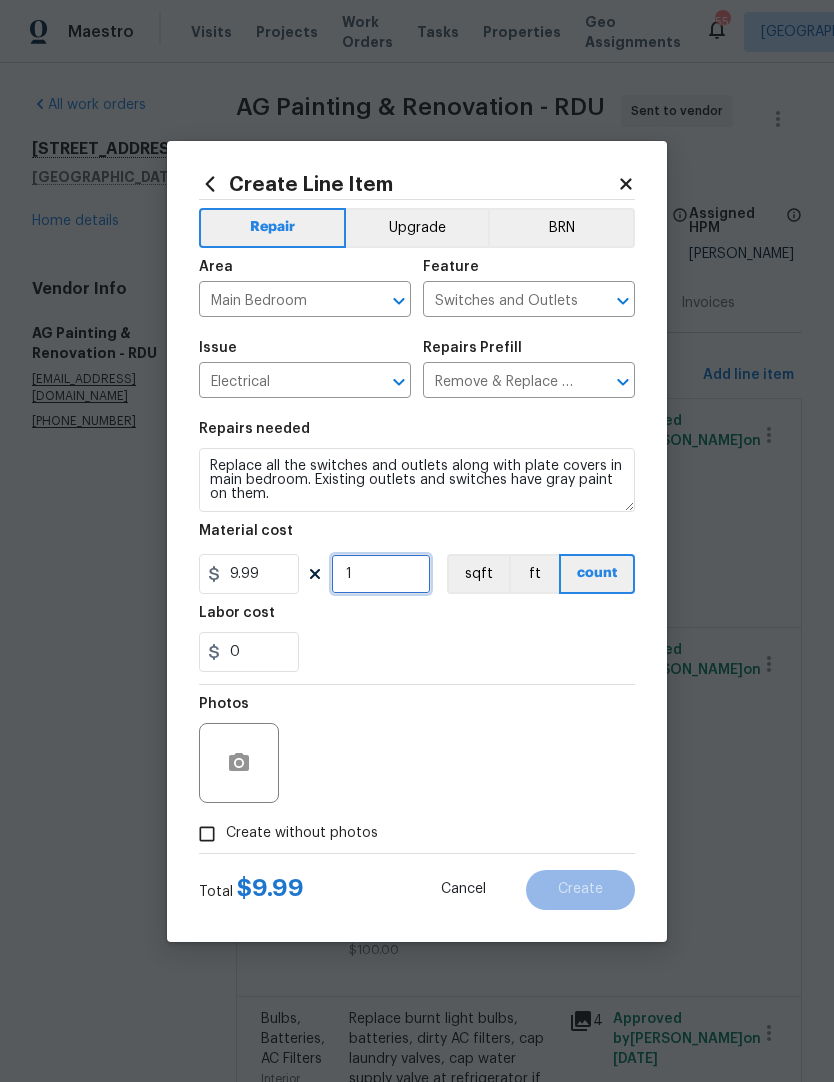 click on "1" at bounding box center [381, 574] 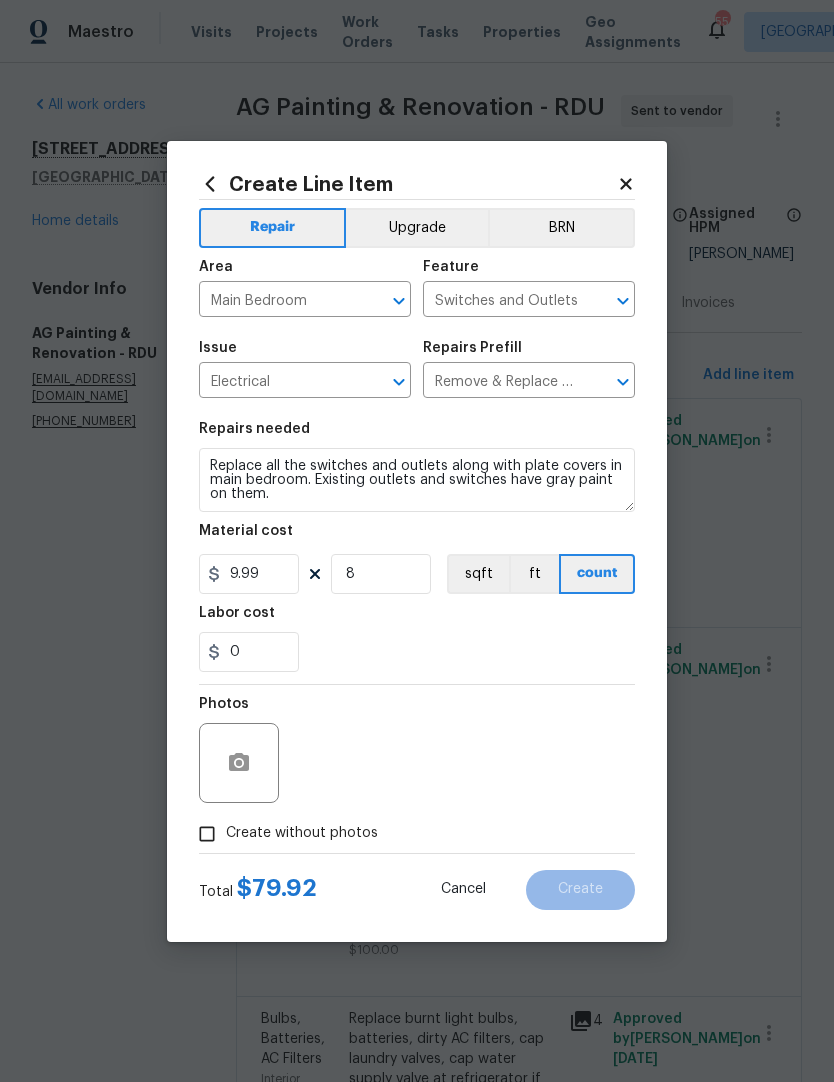 click on "0" at bounding box center [417, 652] 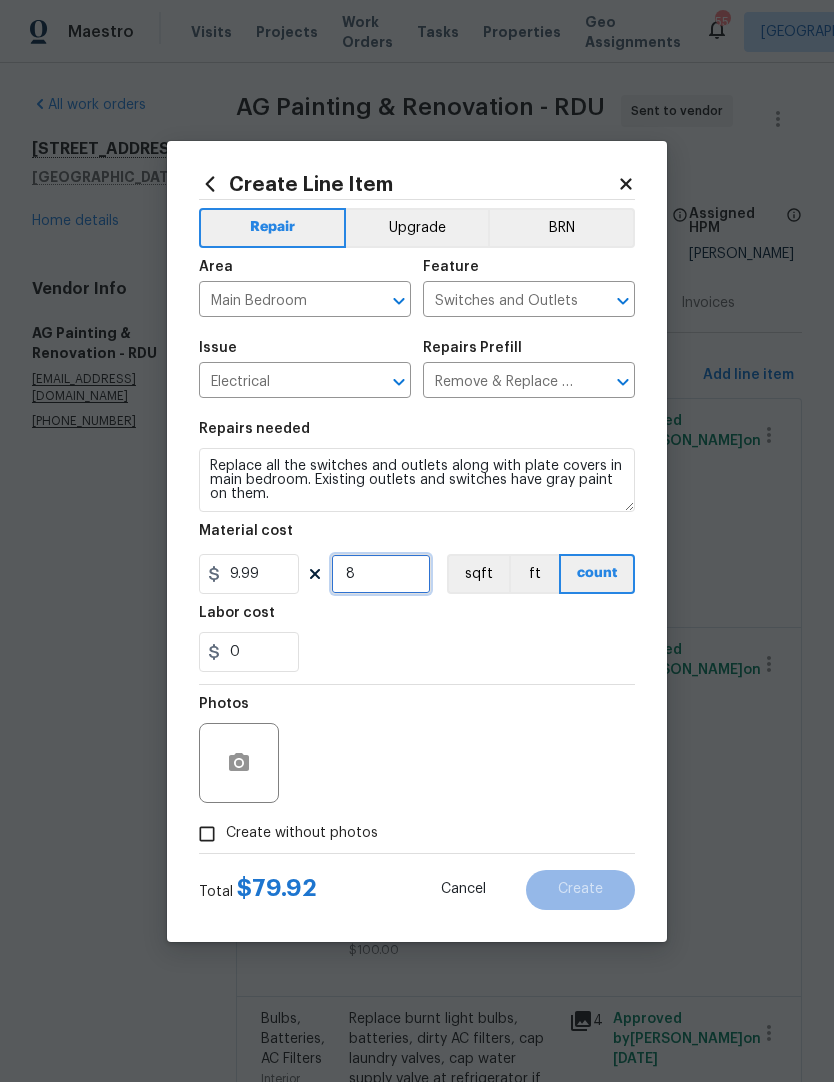 click on "8" at bounding box center (381, 574) 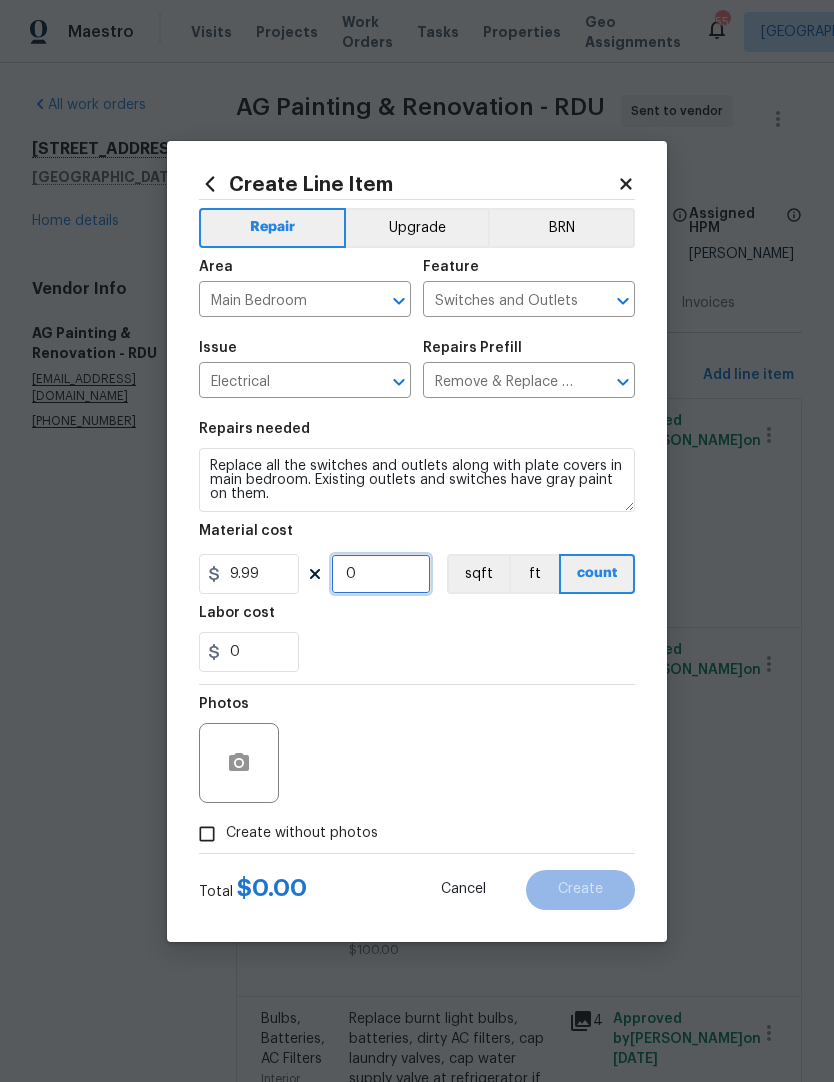 type on "9" 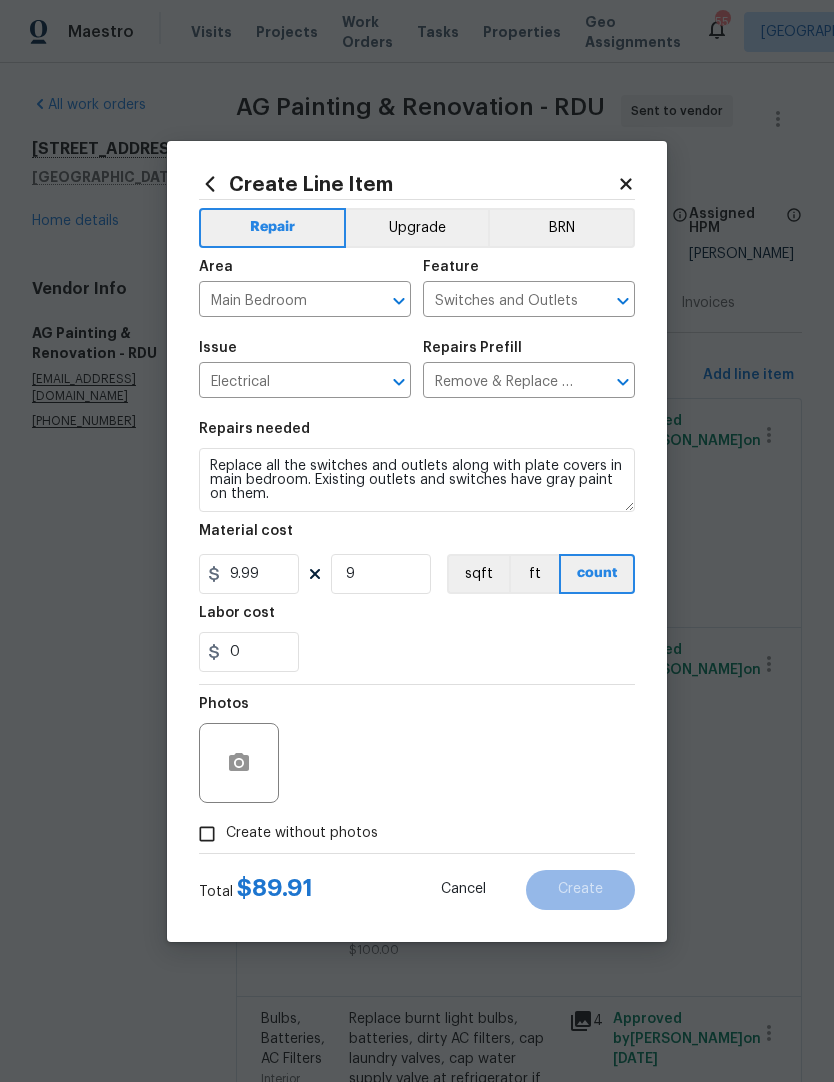 click on "0" at bounding box center (417, 652) 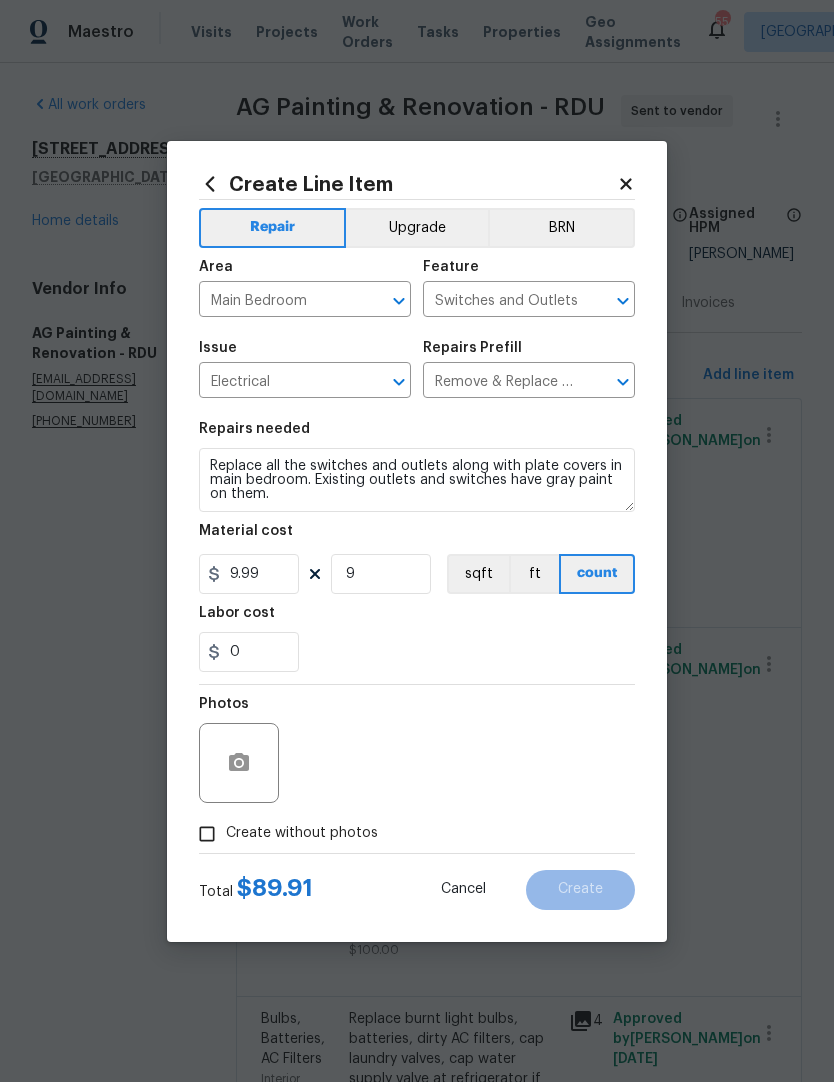 click on "Create without photos" at bounding box center (207, 834) 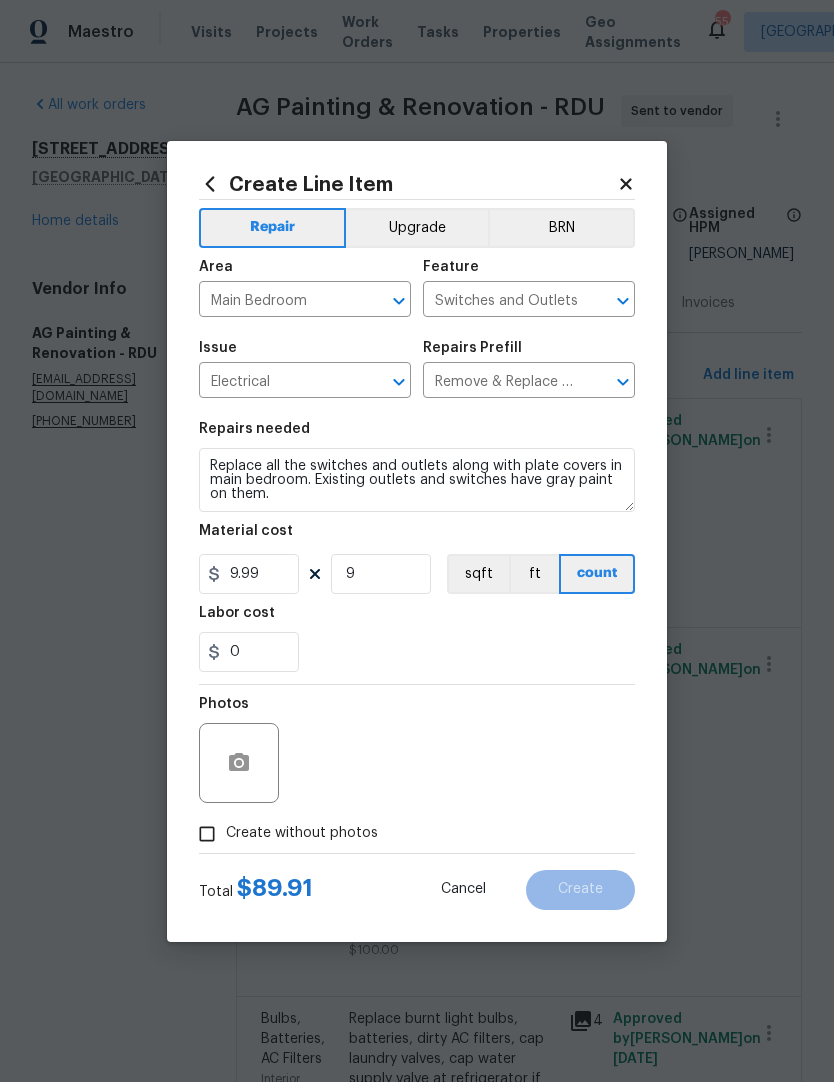 checkbox on "true" 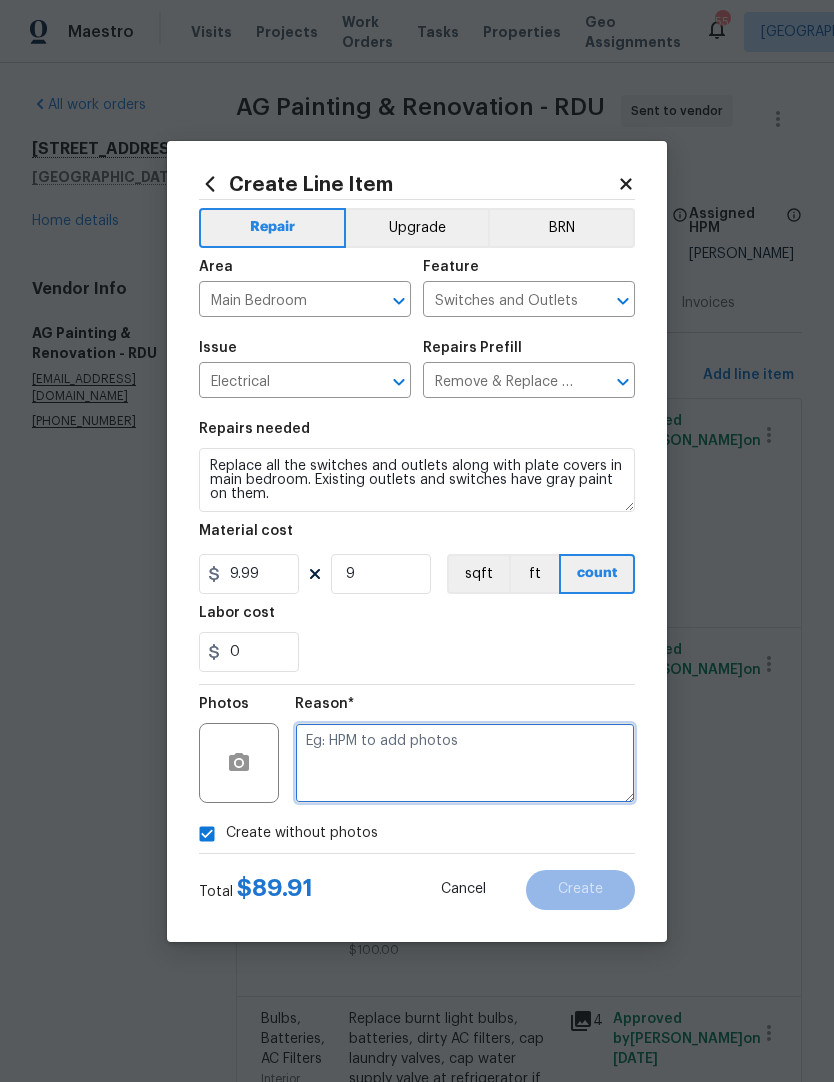 click at bounding box center [465, 763] 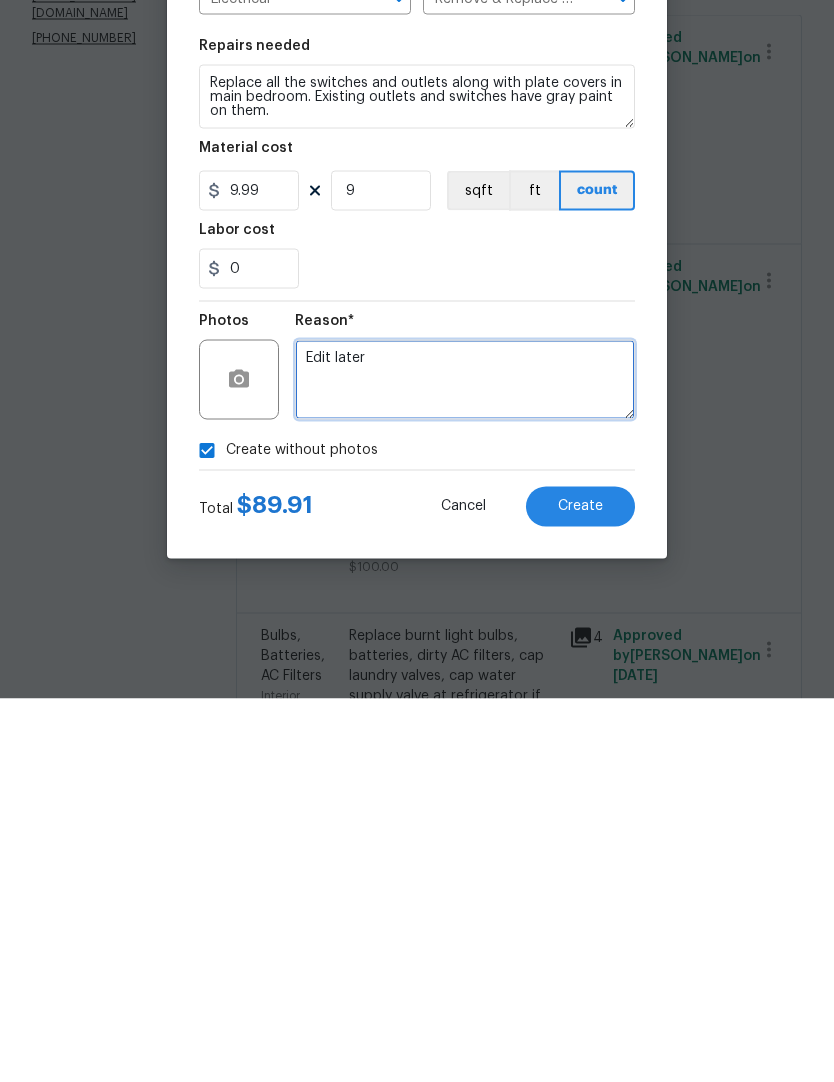 type on "Edit later" 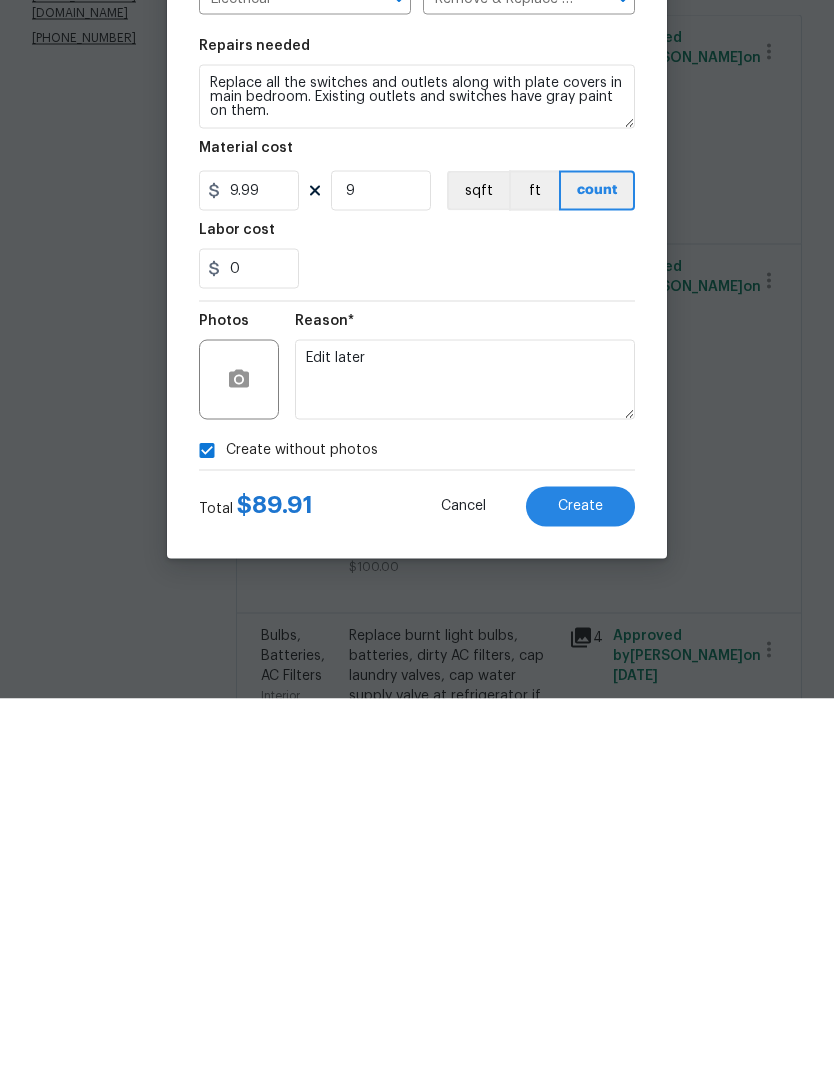 click on "Create" at bounding box center [580, 889] 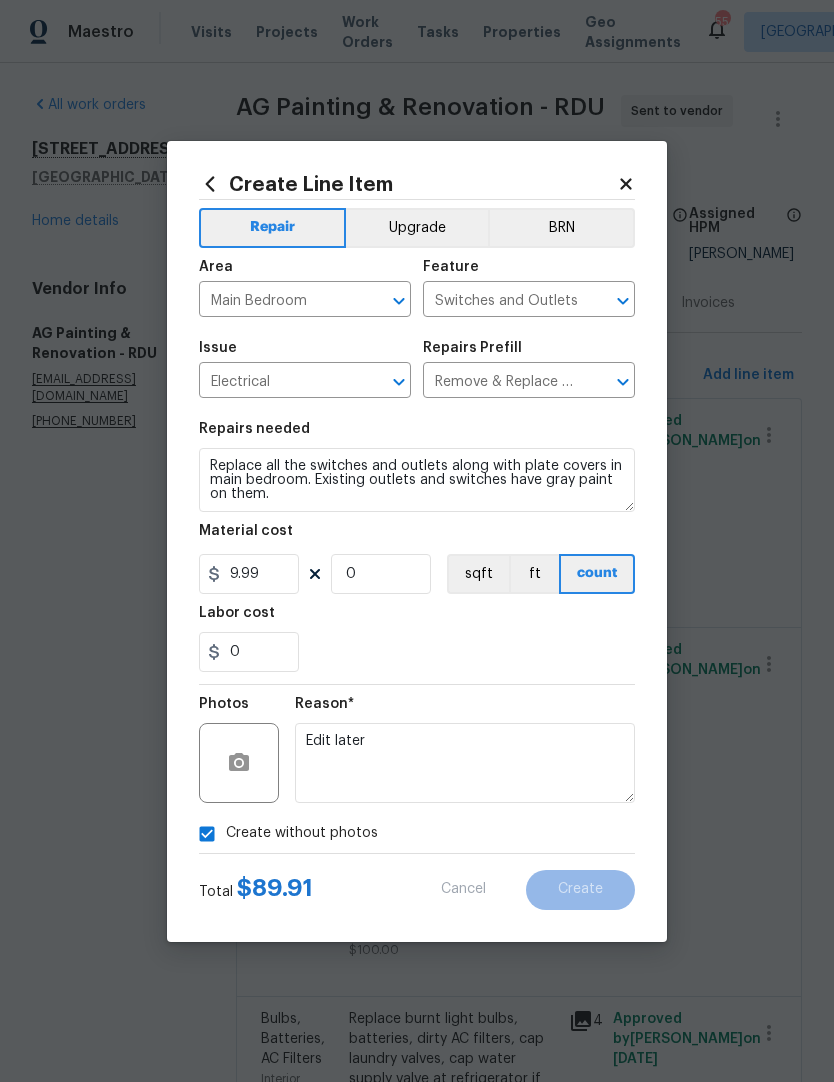 scroll, scrollTop: 0, scrollLeft: 0, axis: both 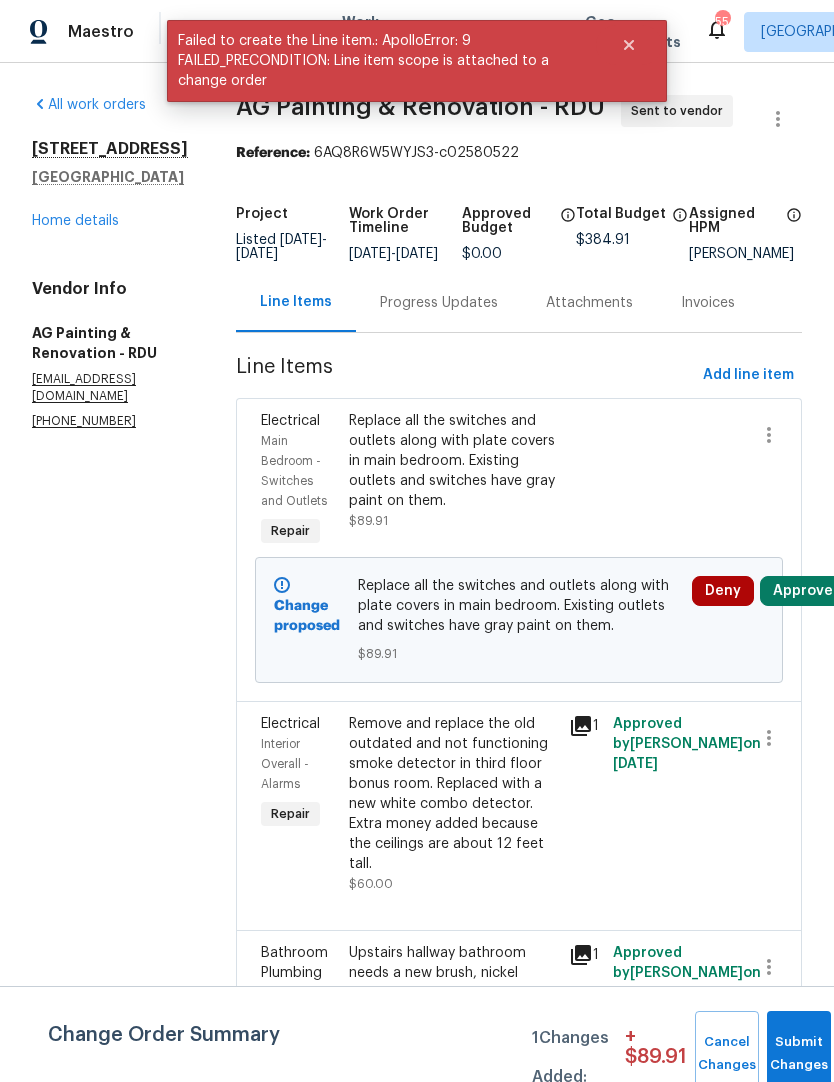 click on "Approve" at bounding box center [803, 591] 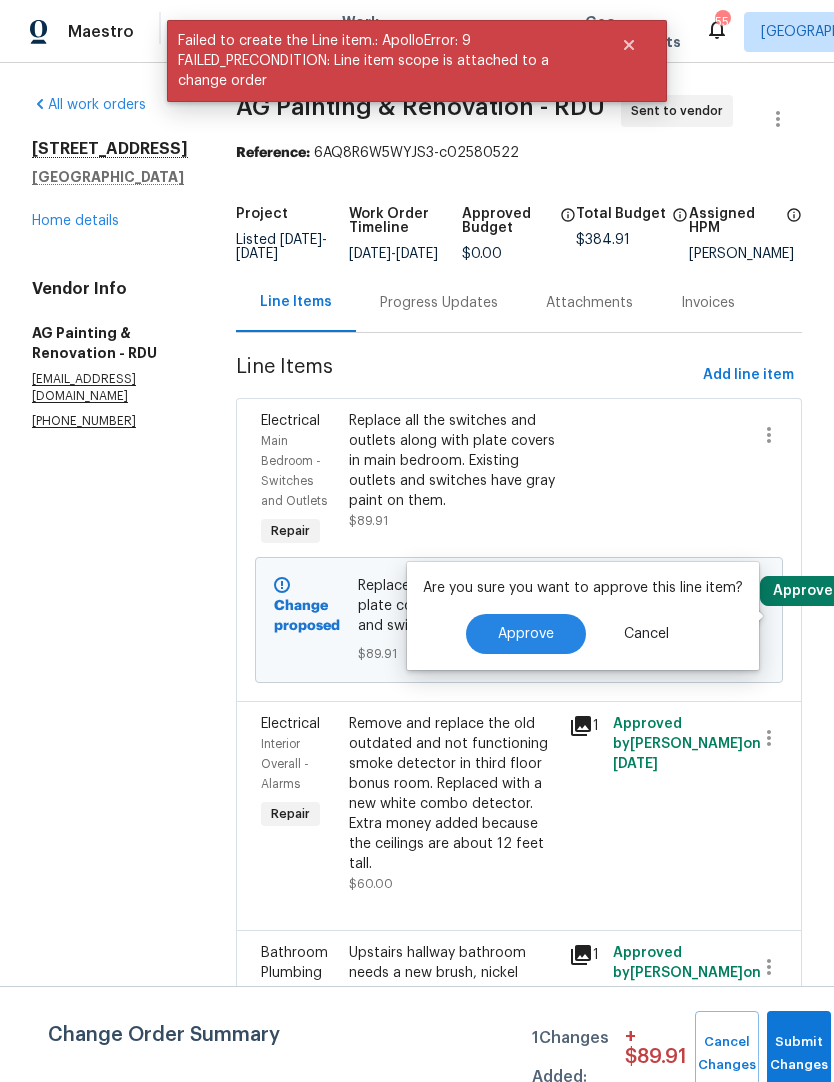 click on "Approve" at bounding box center (526, 634) 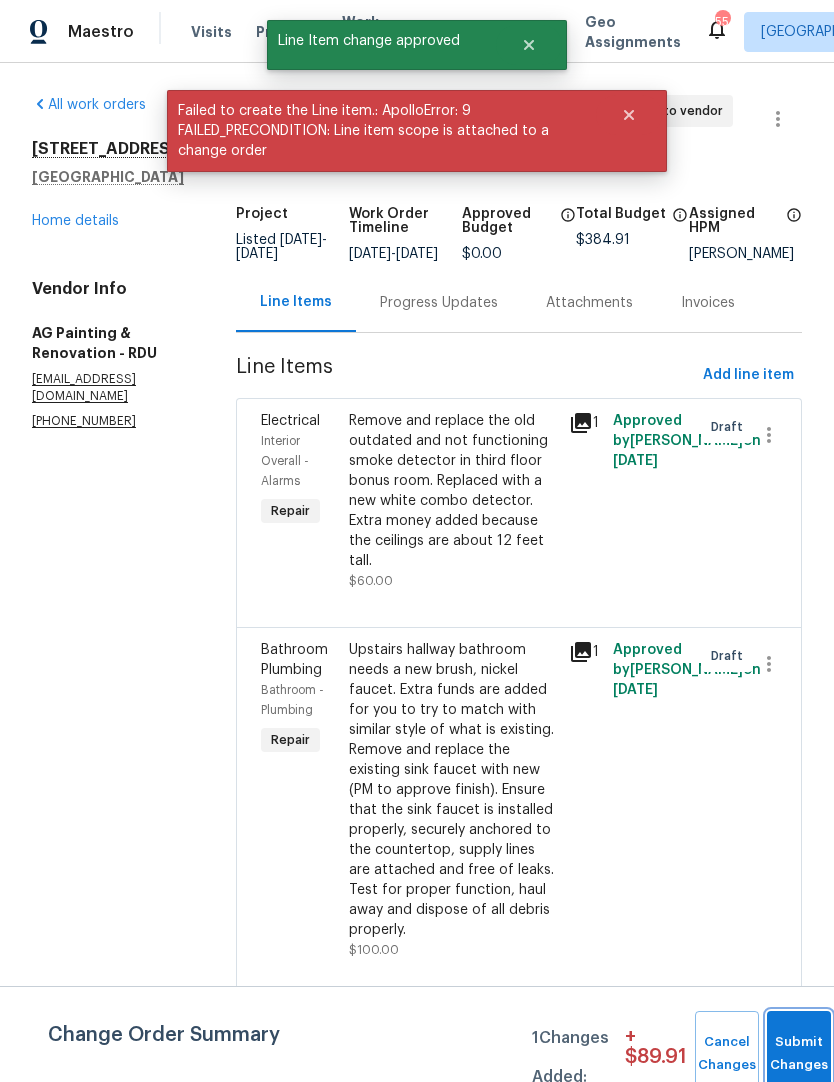 click on "Submit Changes" at bounding box center [799, 1054] 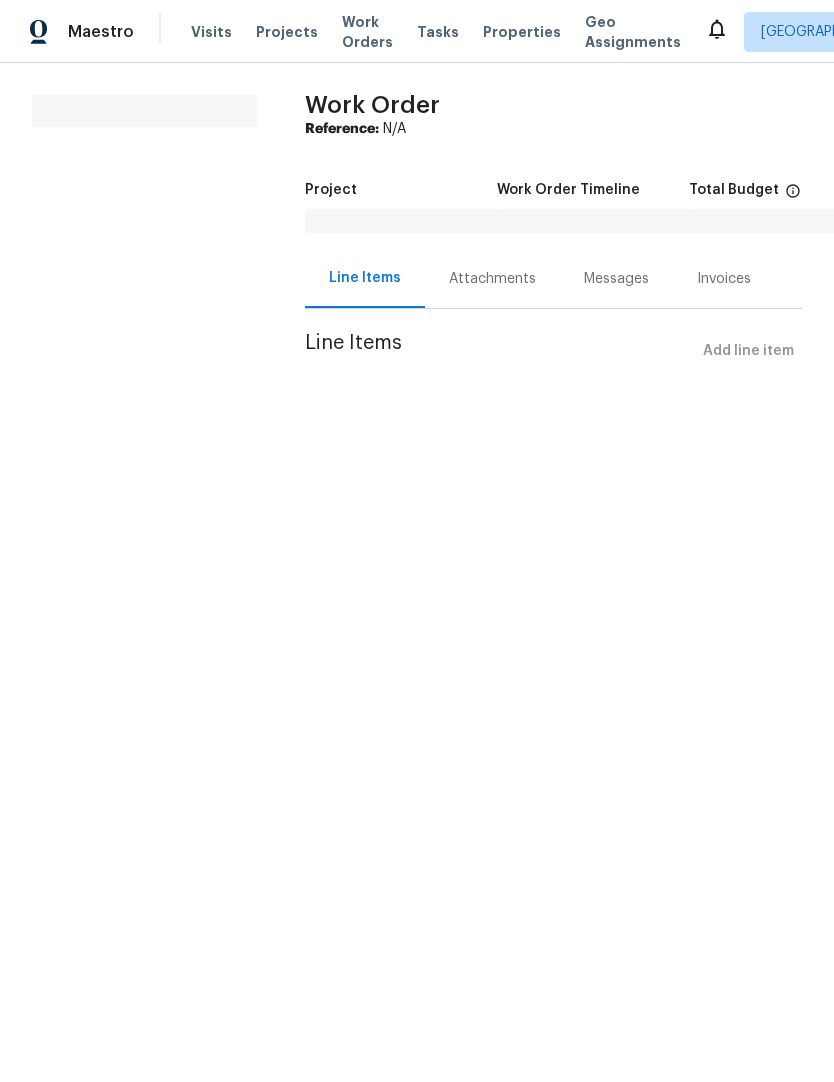 scroll, scrollTop: 0, scrollLeft: 0, axis: both 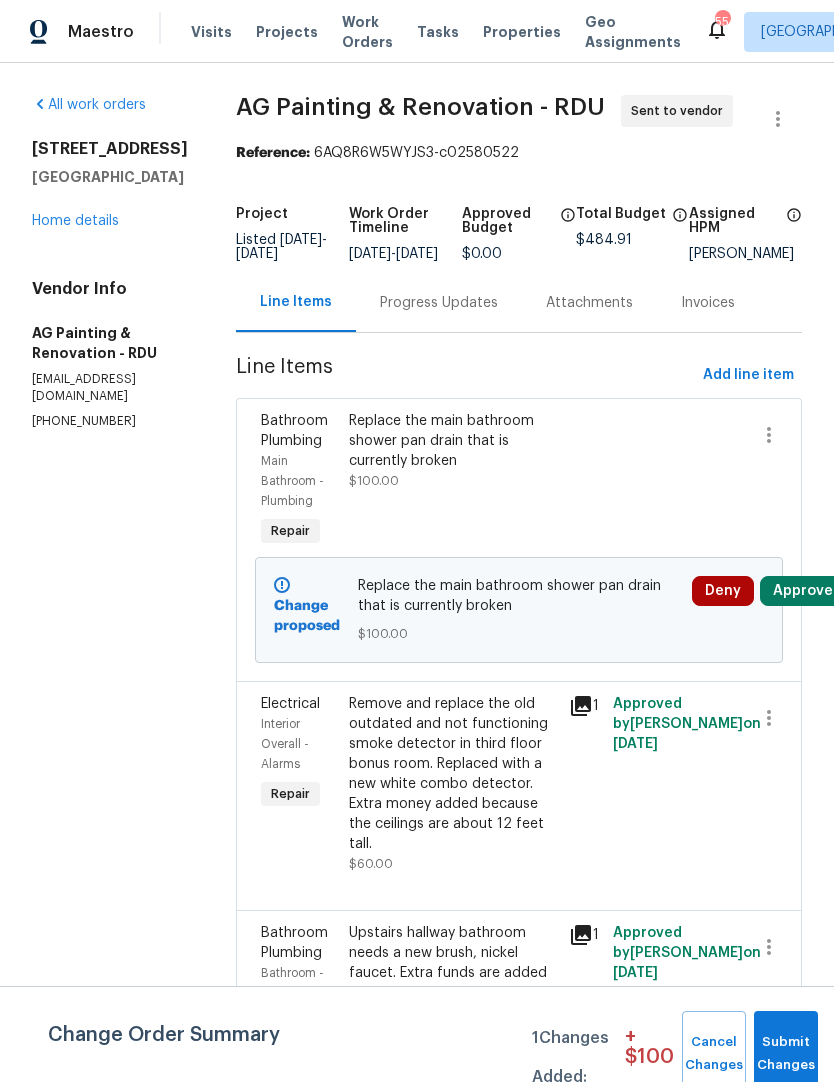 click on "Approve" at bounding box center [803, 591] 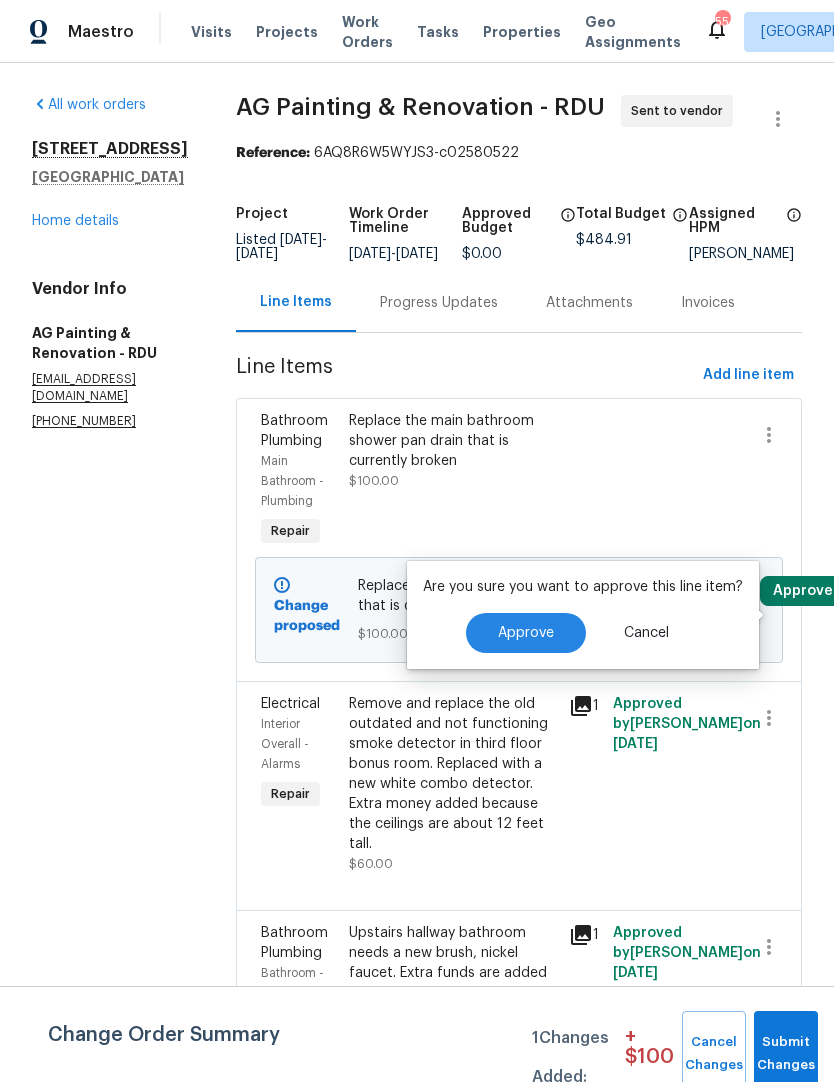 click on "Approve" at bounding box center [526, 633] 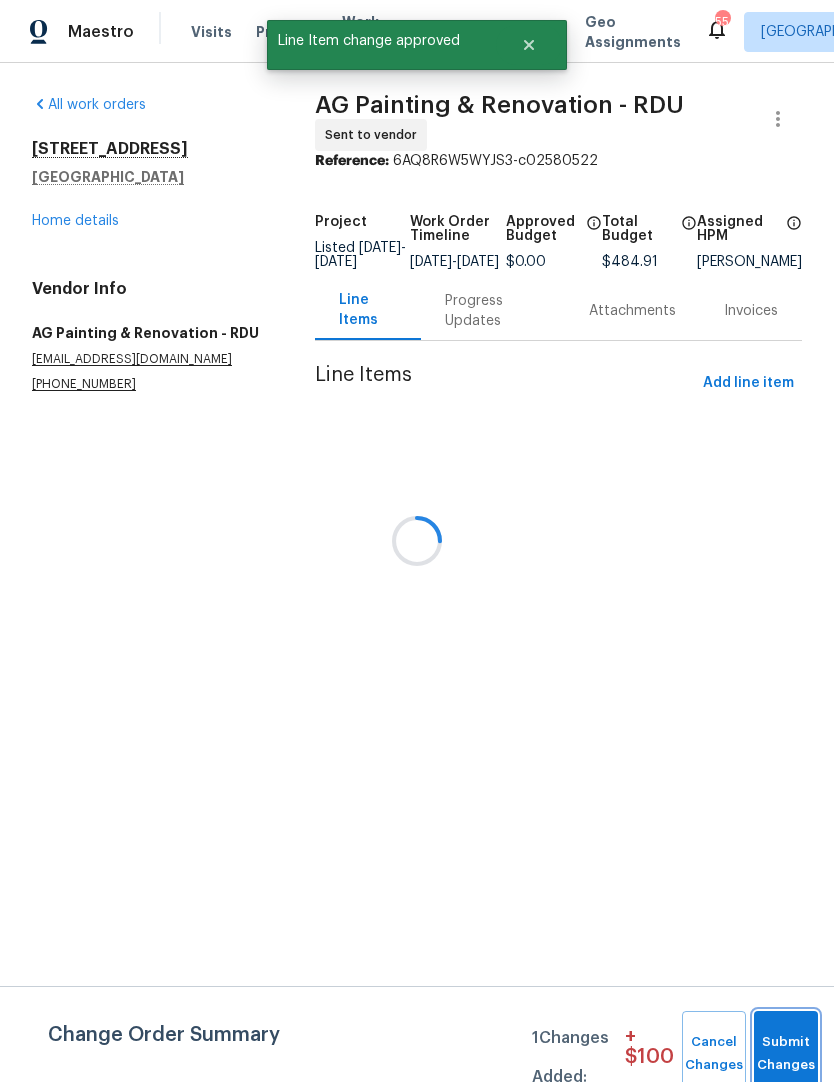 click on "Submit Changes" at bounding box center [786, 1054] 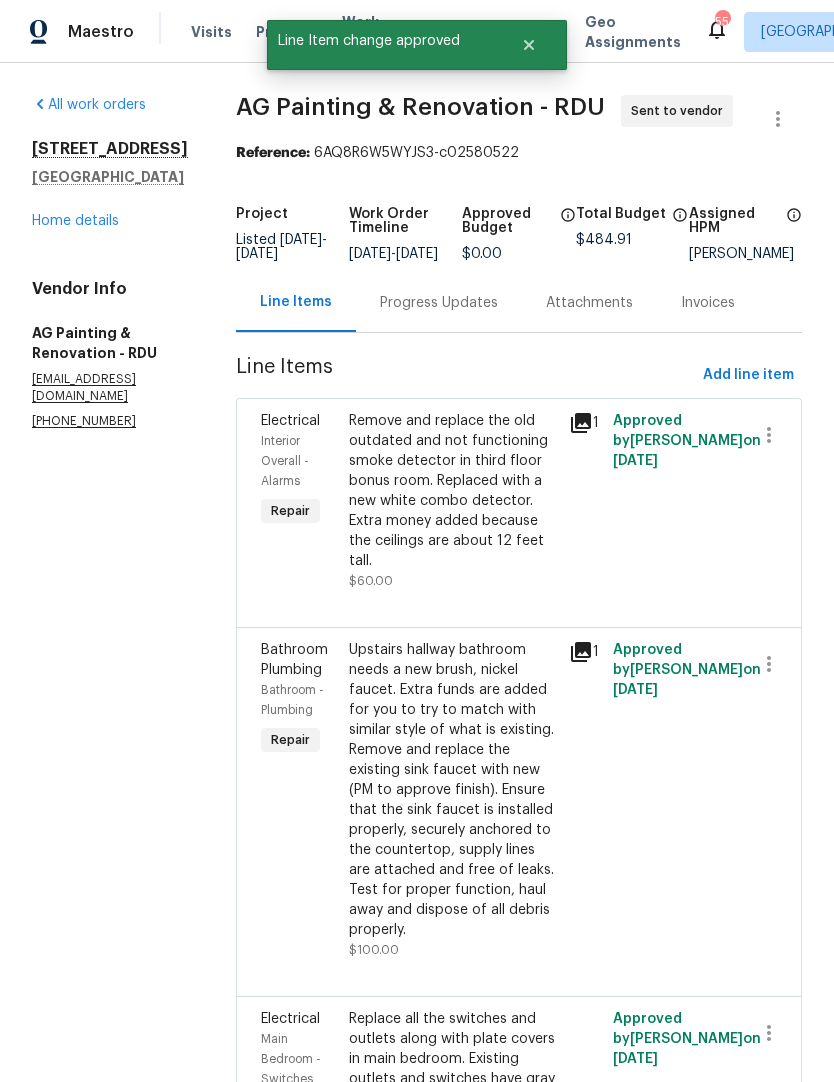 click on "Home details" at bounding box center [75, 221] 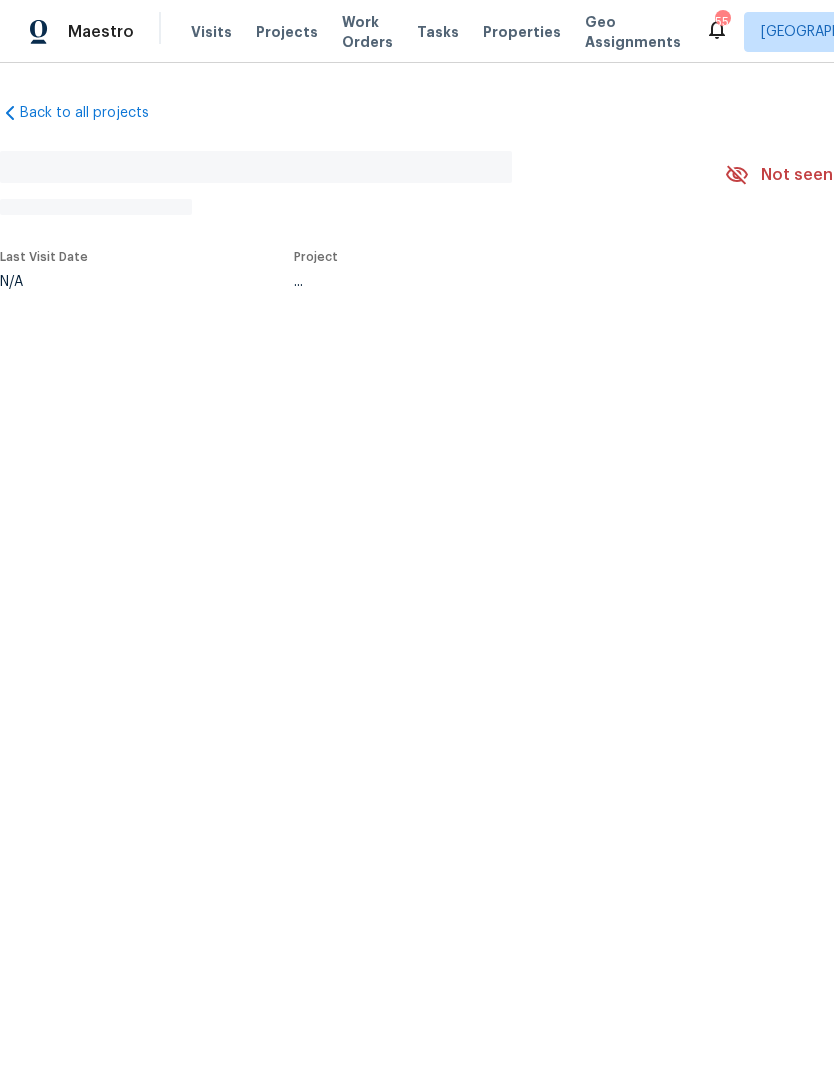 scroll, scrollTop: 0, scrollLeft: 0, axis: both 